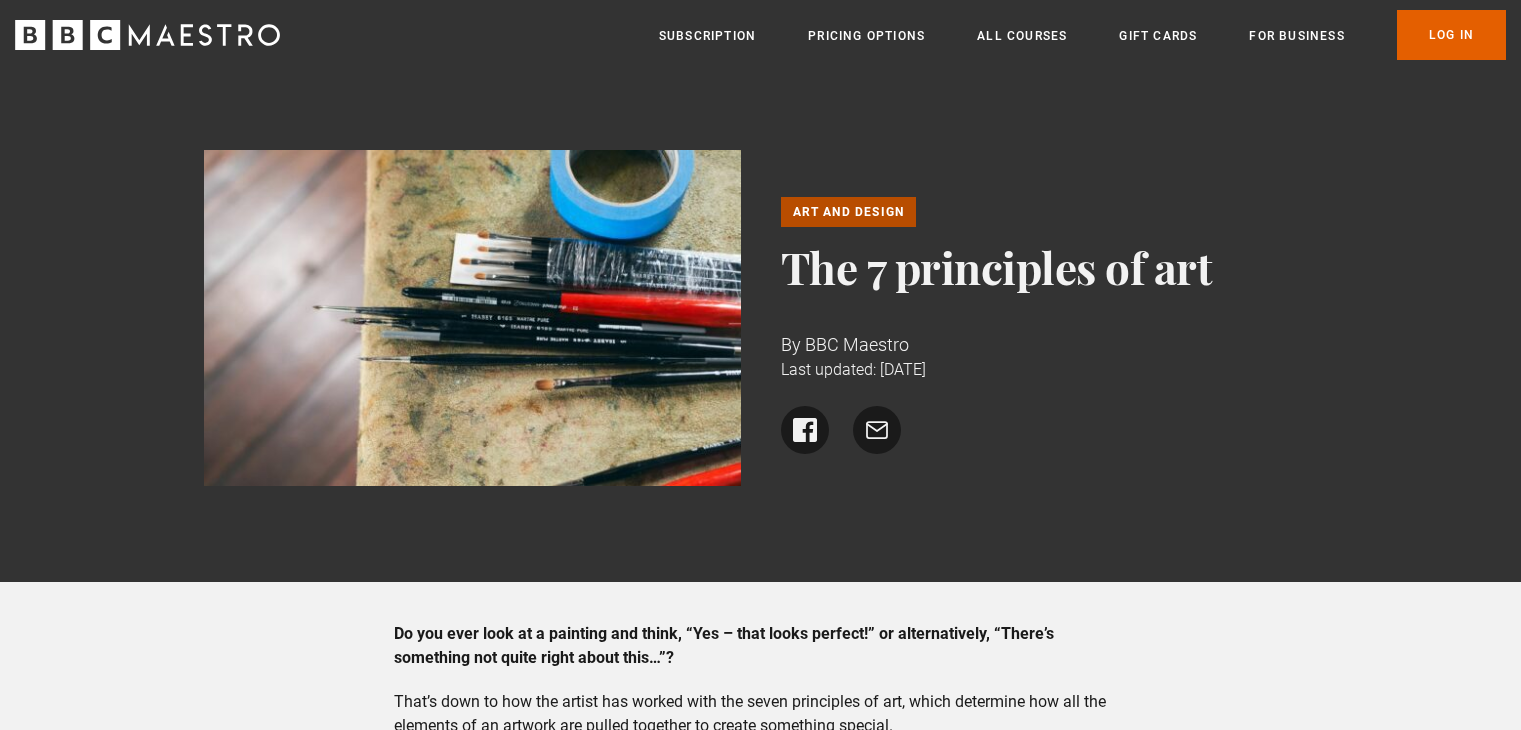 scroll, scrollTop: 908, scrollLeft: 0, axis: vertical 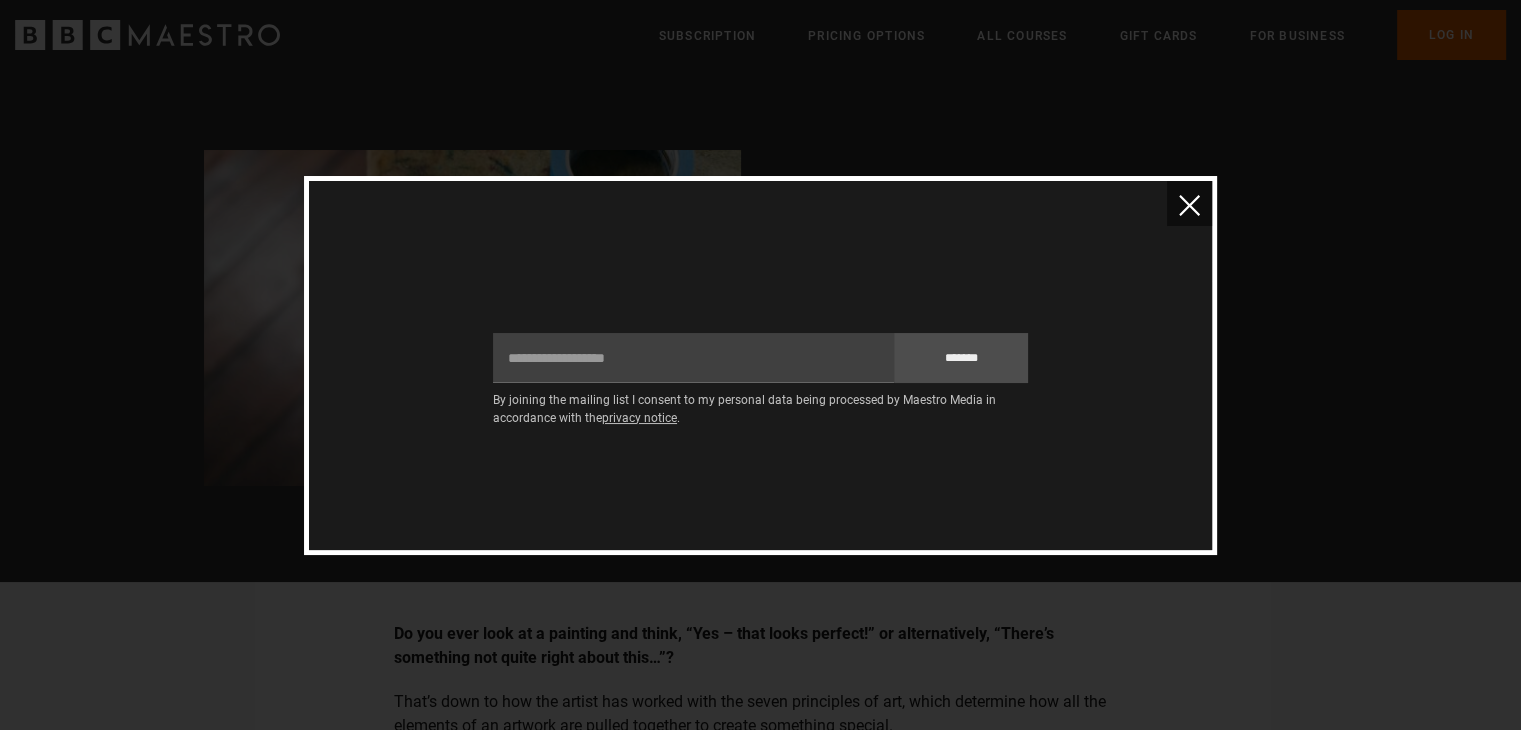 click at bounding box center (1189, 205) 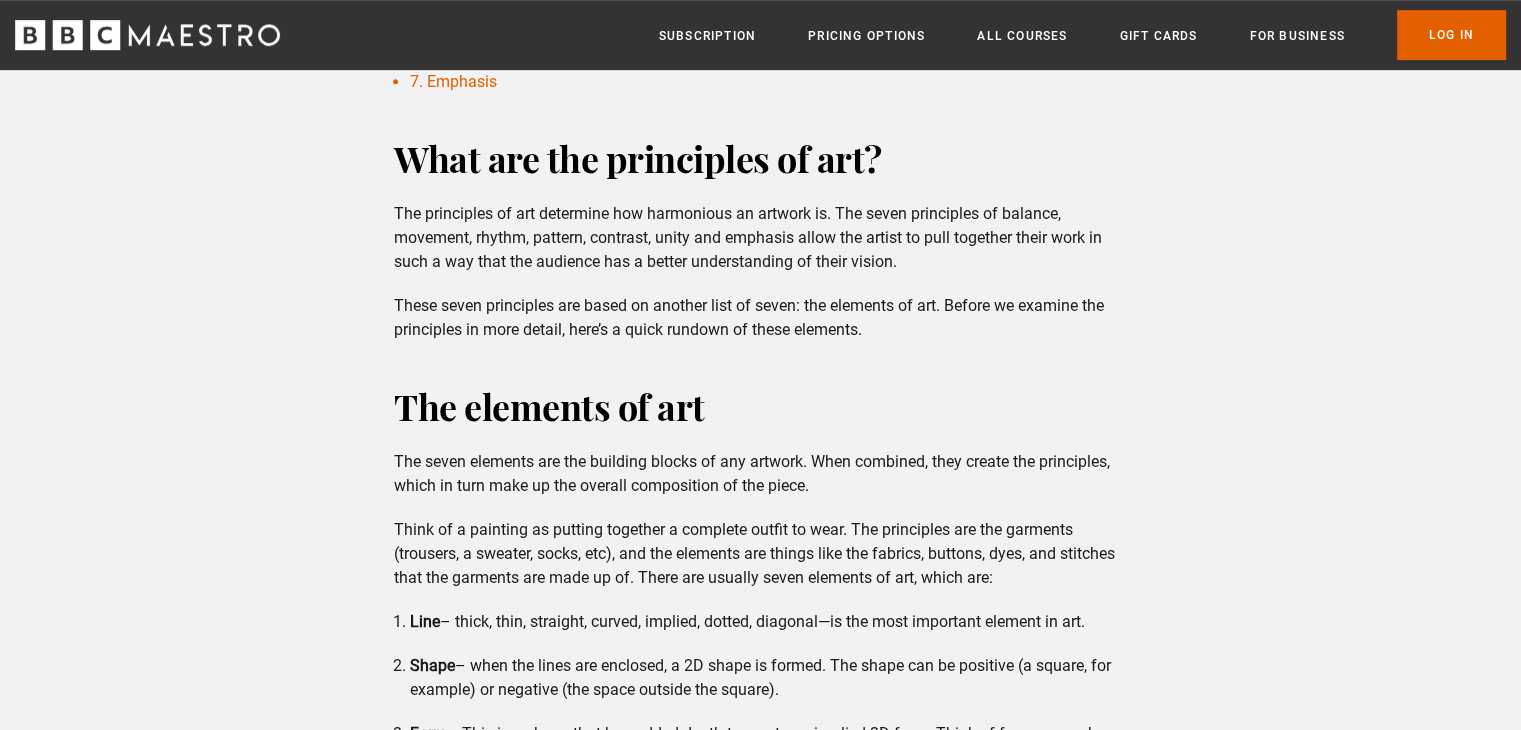 scroll, scrollTop: 1004, scrollLeft: 0, axis: vertical 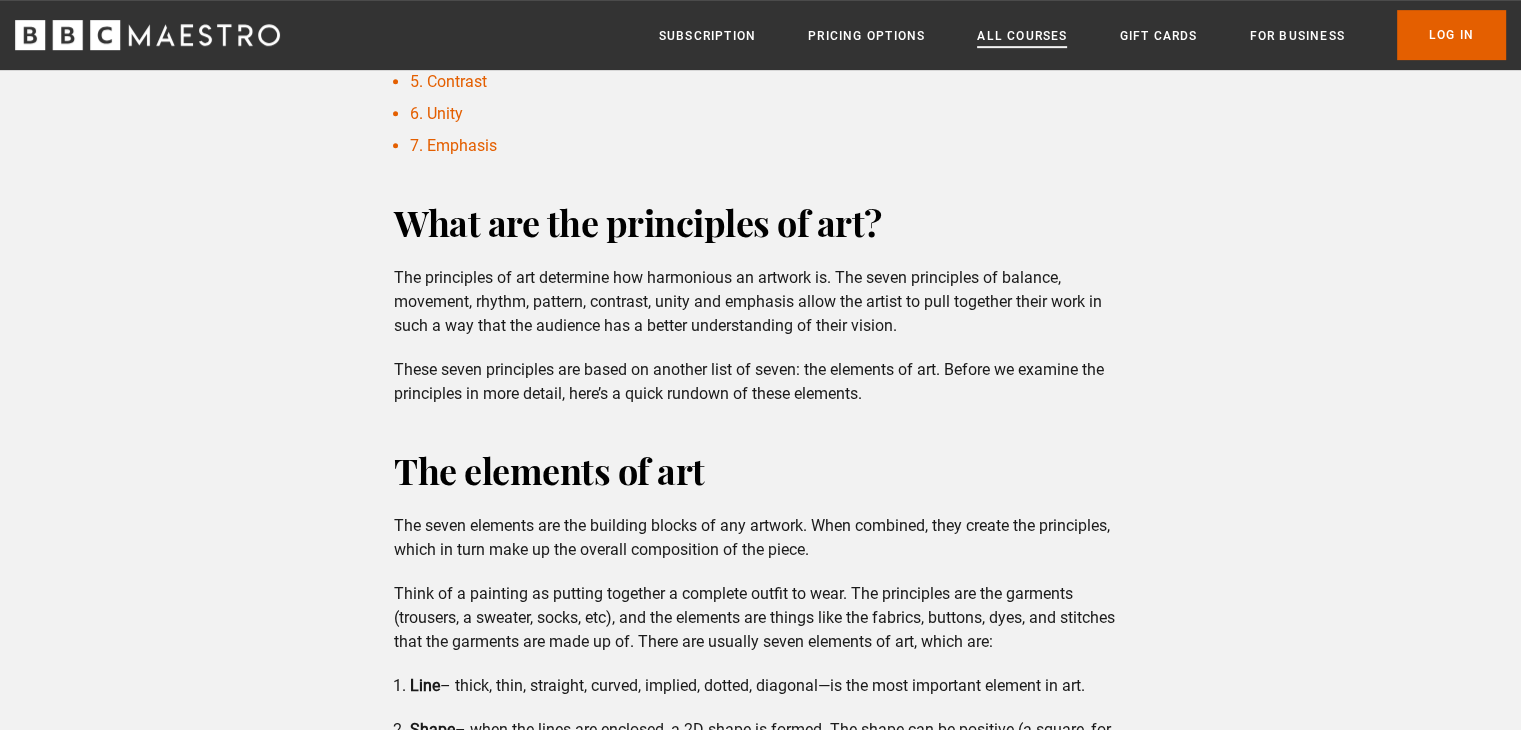 click on "All Courses" at bounding box center [1022, 36] 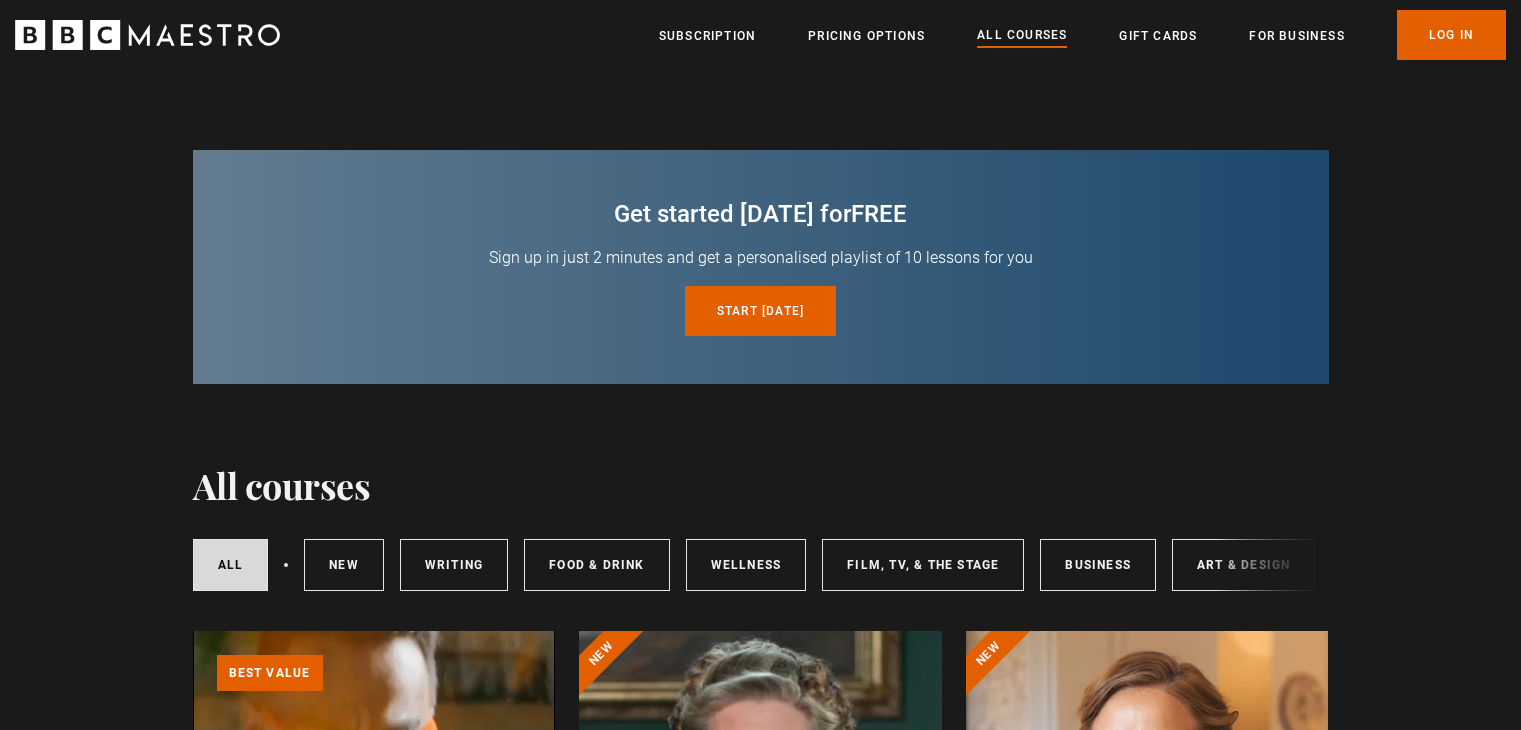 scroll, scrollTop: 0, scrollLeft: 0, axis: both 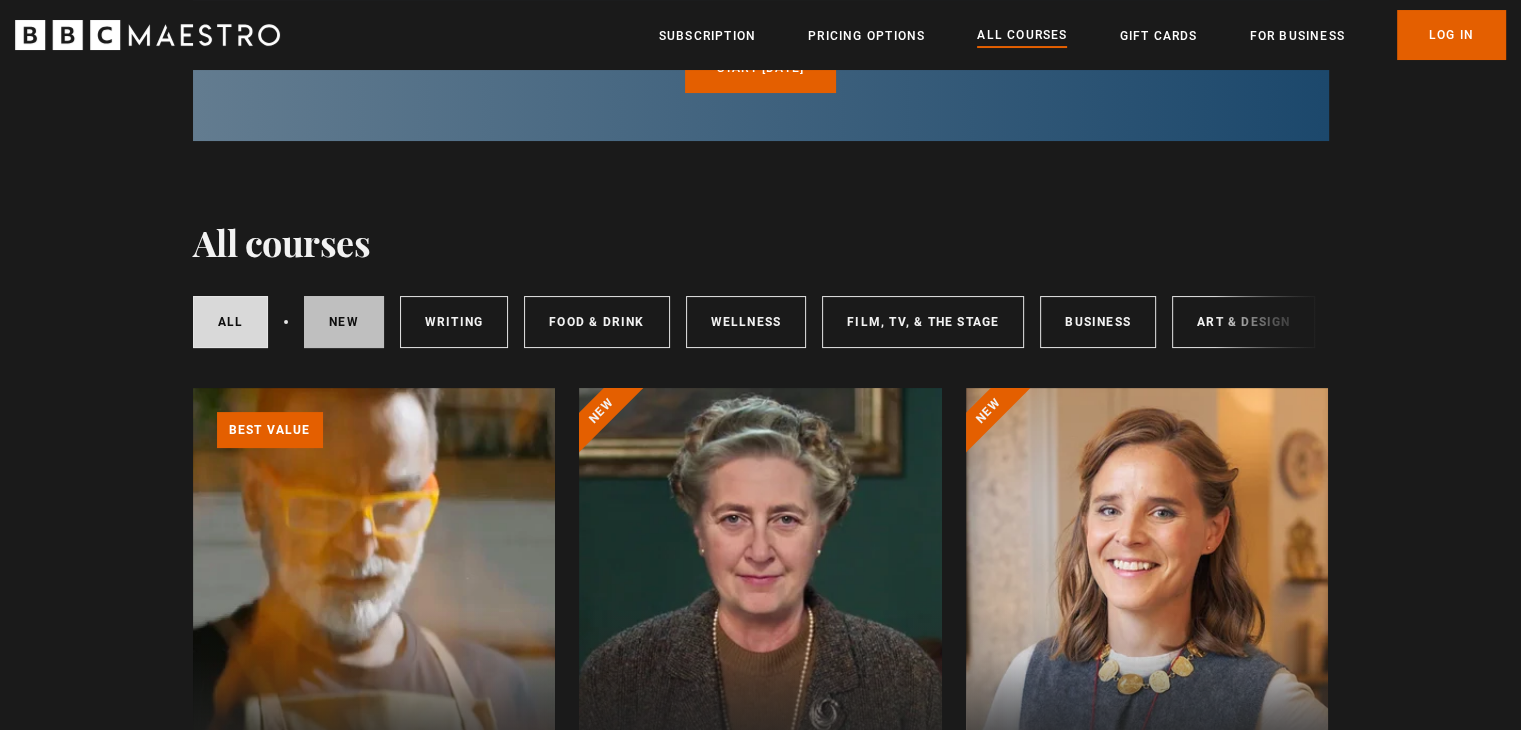 click on "New courses" at bounding box center [344, 322] 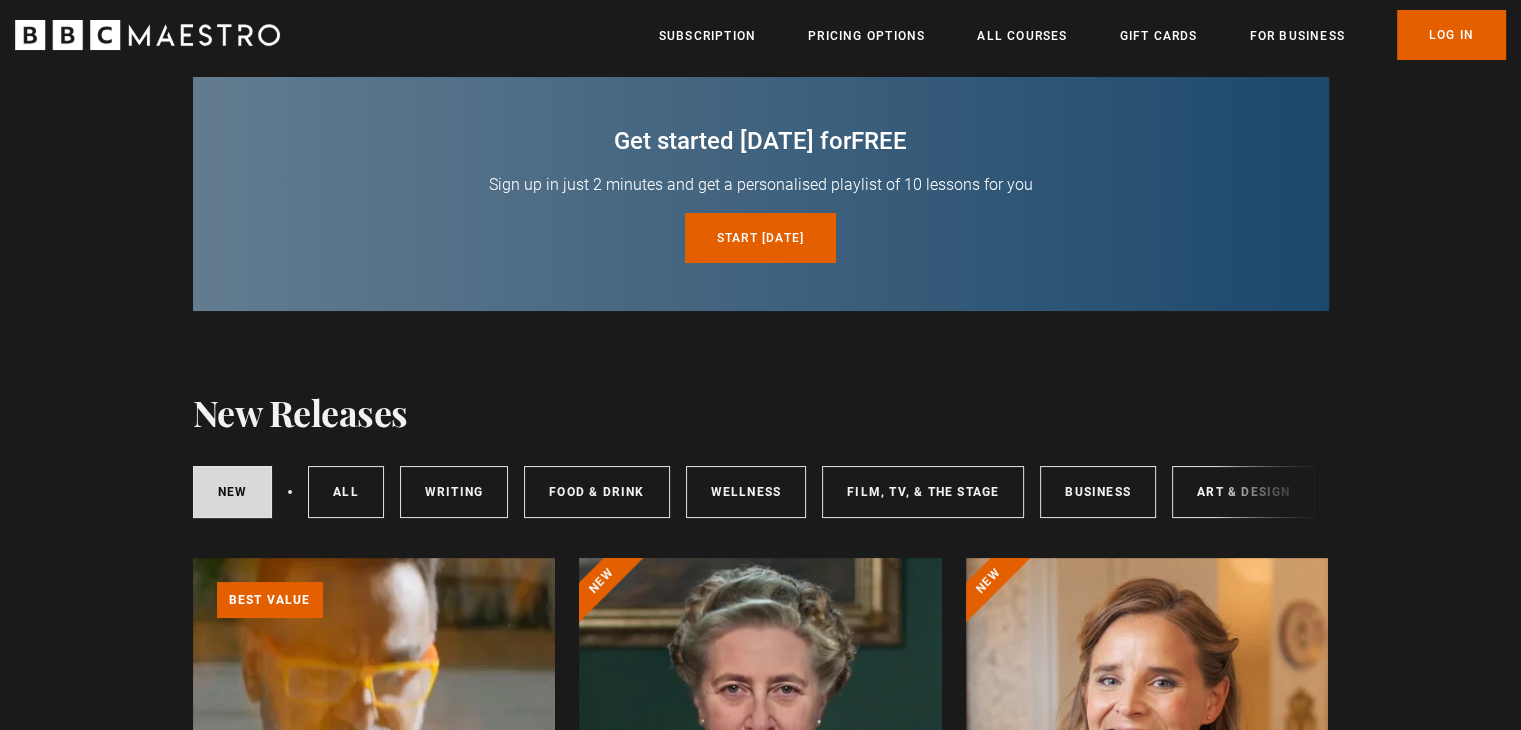 scroll, scrollTop: 0, scrollLeft: 0, axis: both 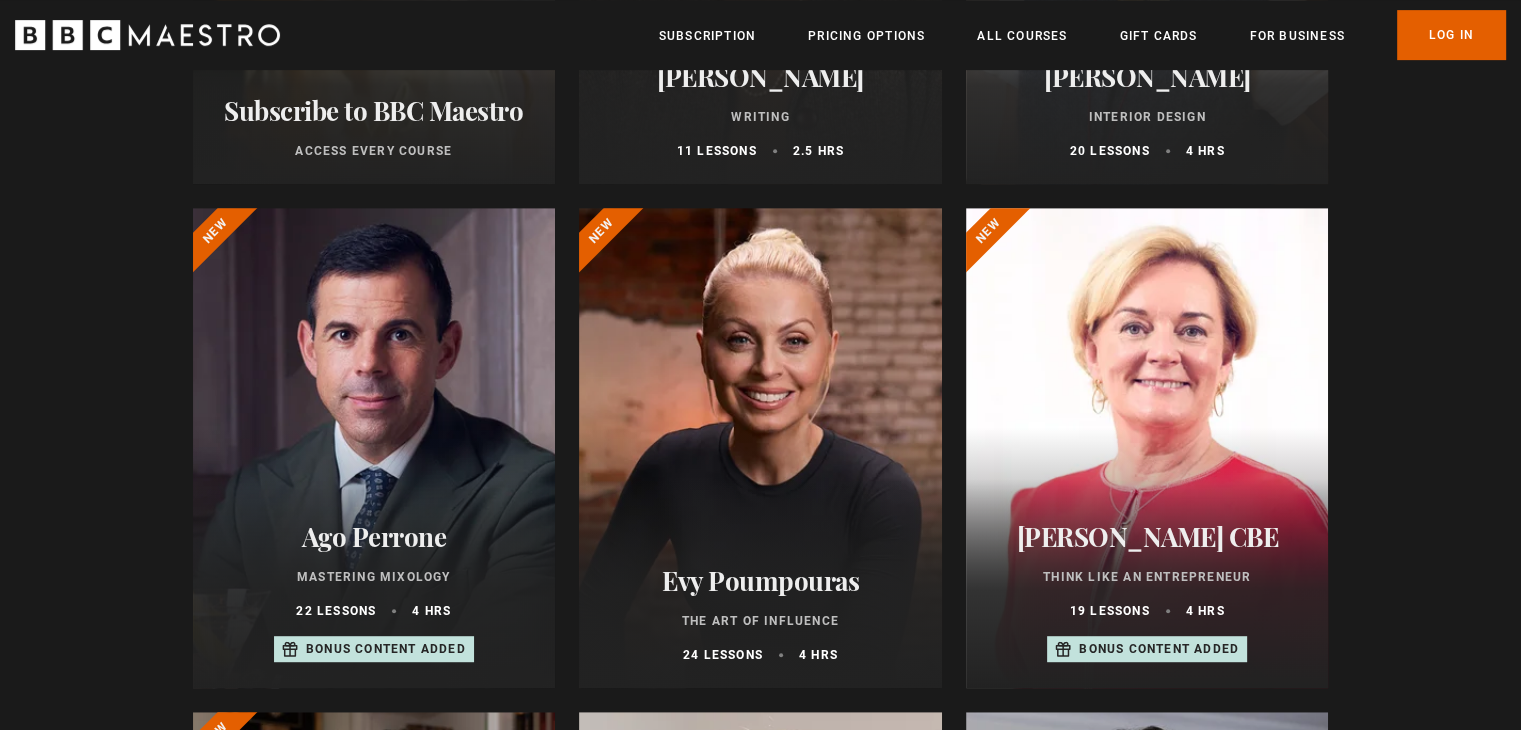 click at bounding box center (374, 448) 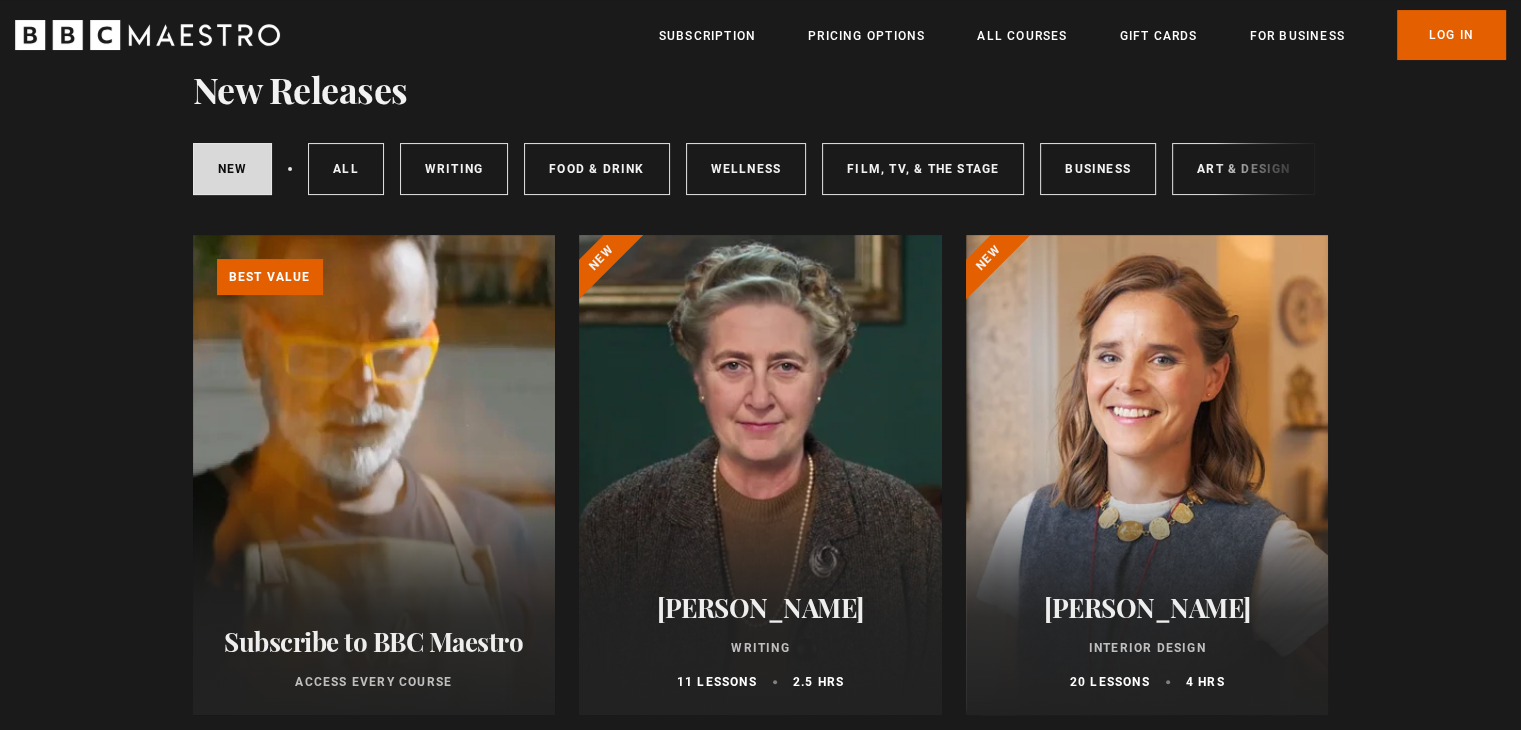 scroll, scrollTop: 0, scrollLeft: 0, axis: both 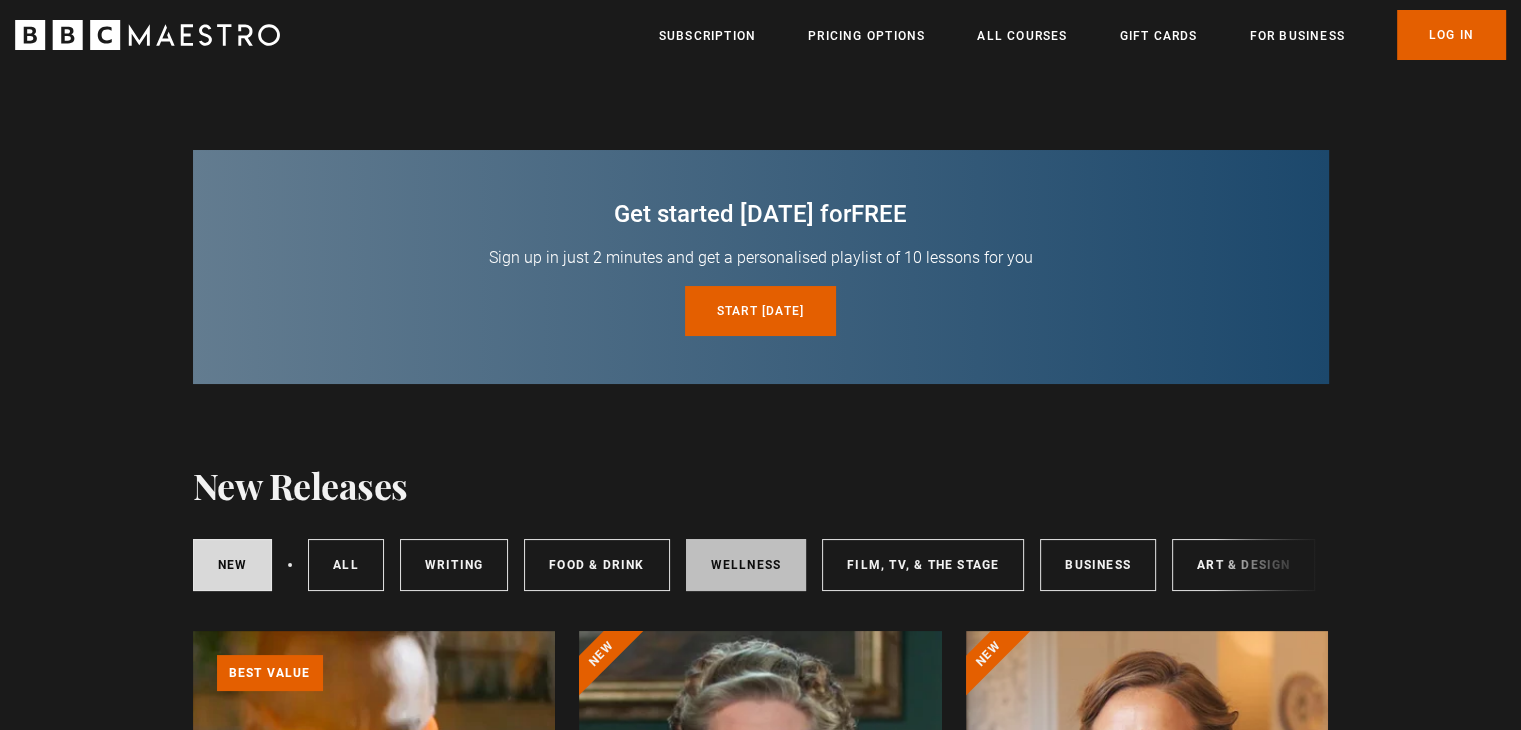 click on "Wellness" at bounding box center (746, 565) 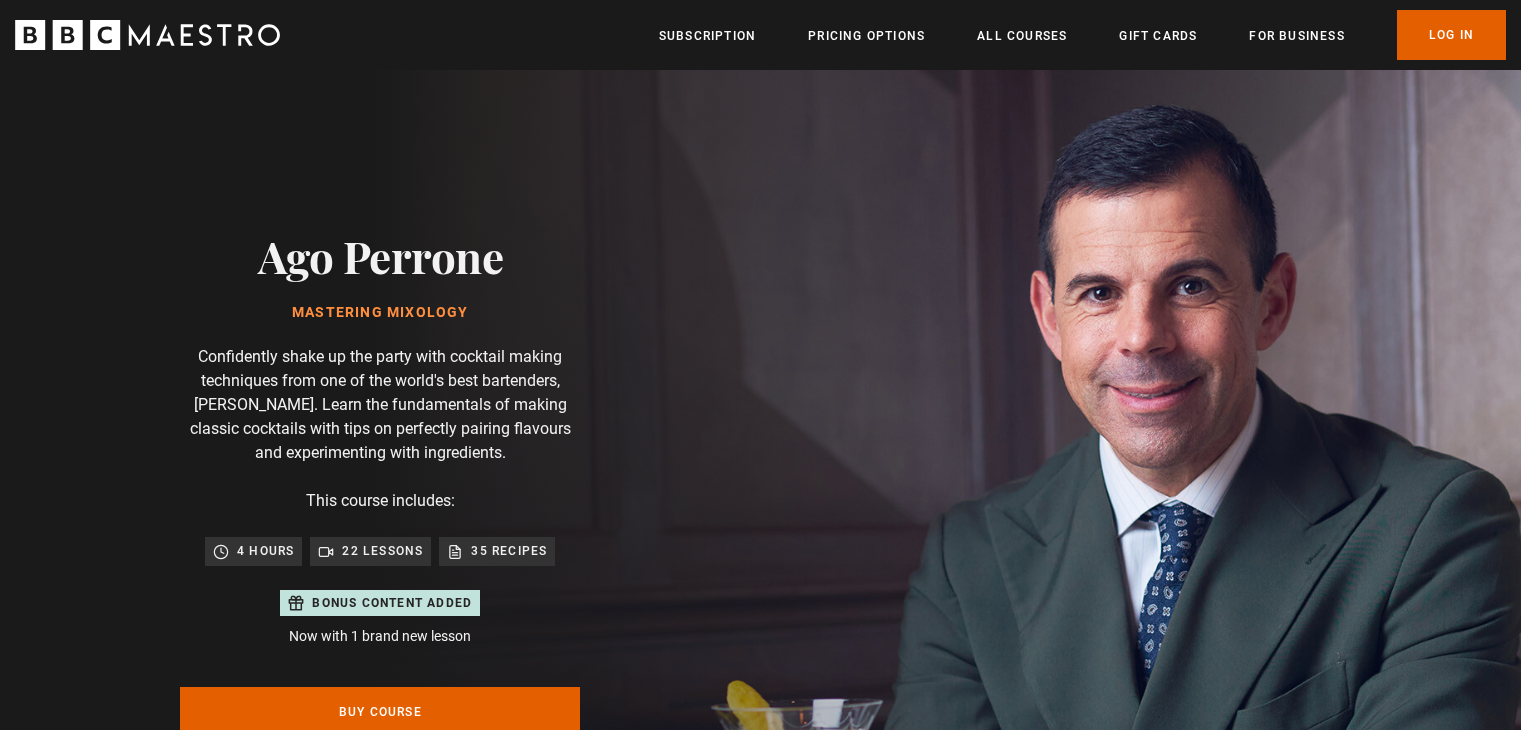 scroll, scrollTop: 0, scrollLeft: 0, axis: both 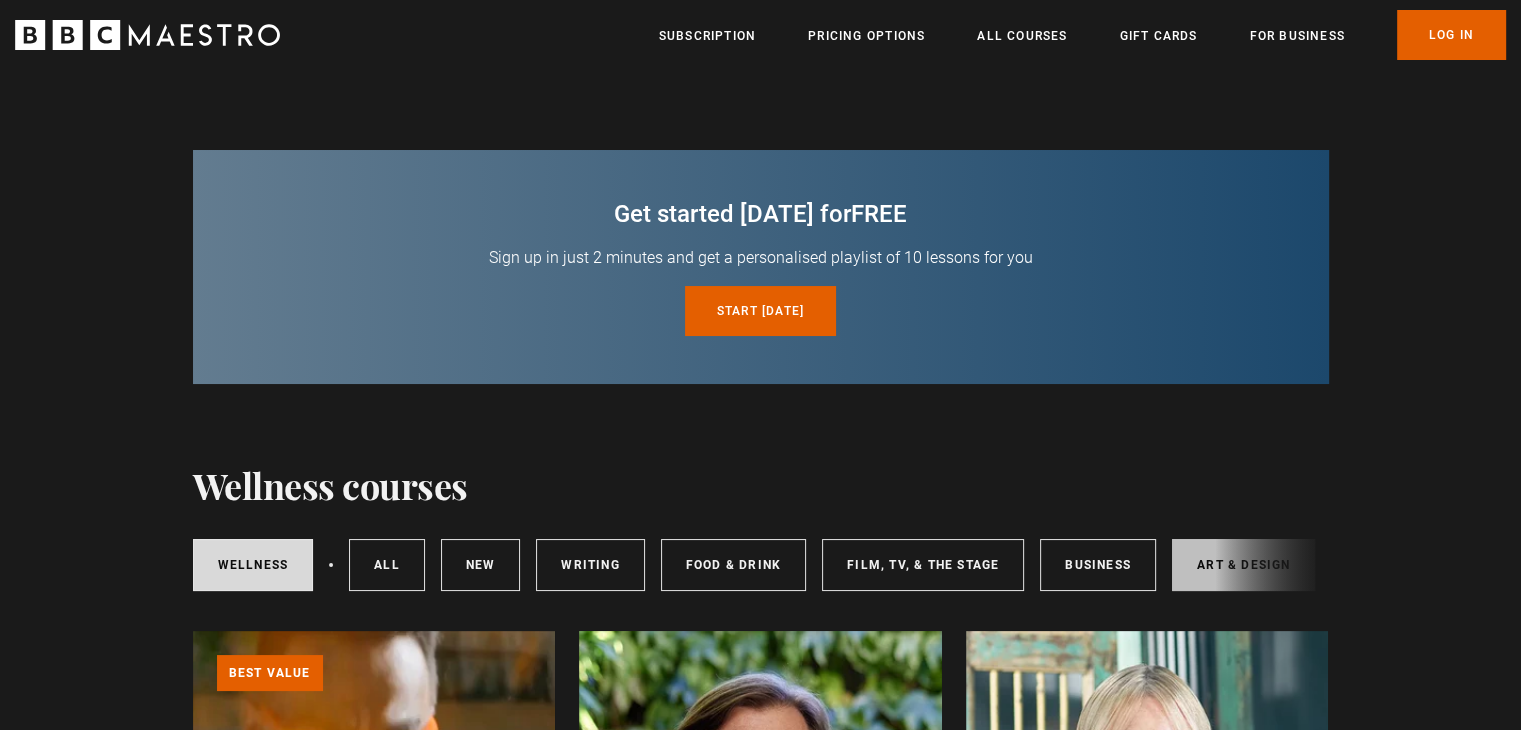 click on "Art & Design" at bounding box center (1243, 565) 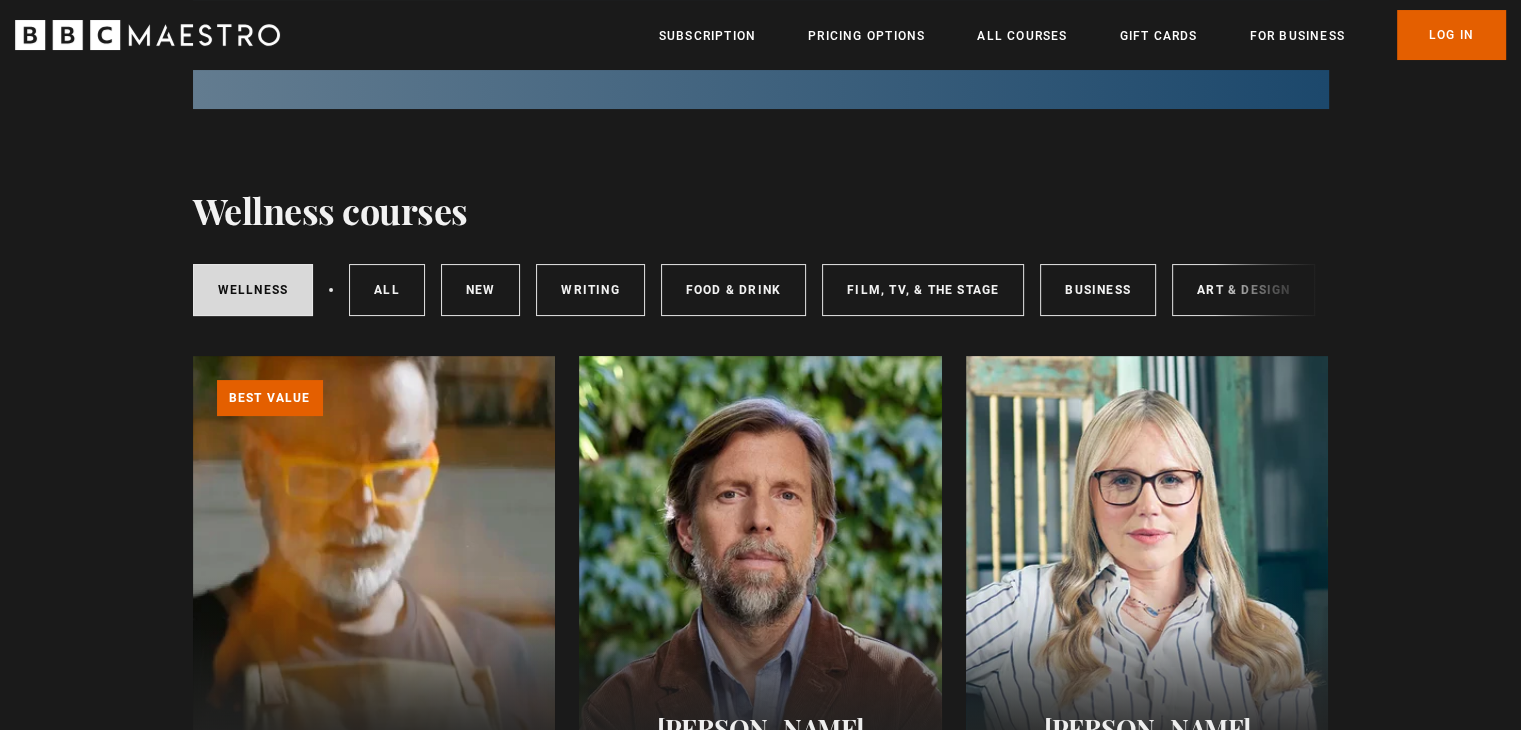 scroll, scrollTop: 276, scrollLeft: 0, axis: vertical 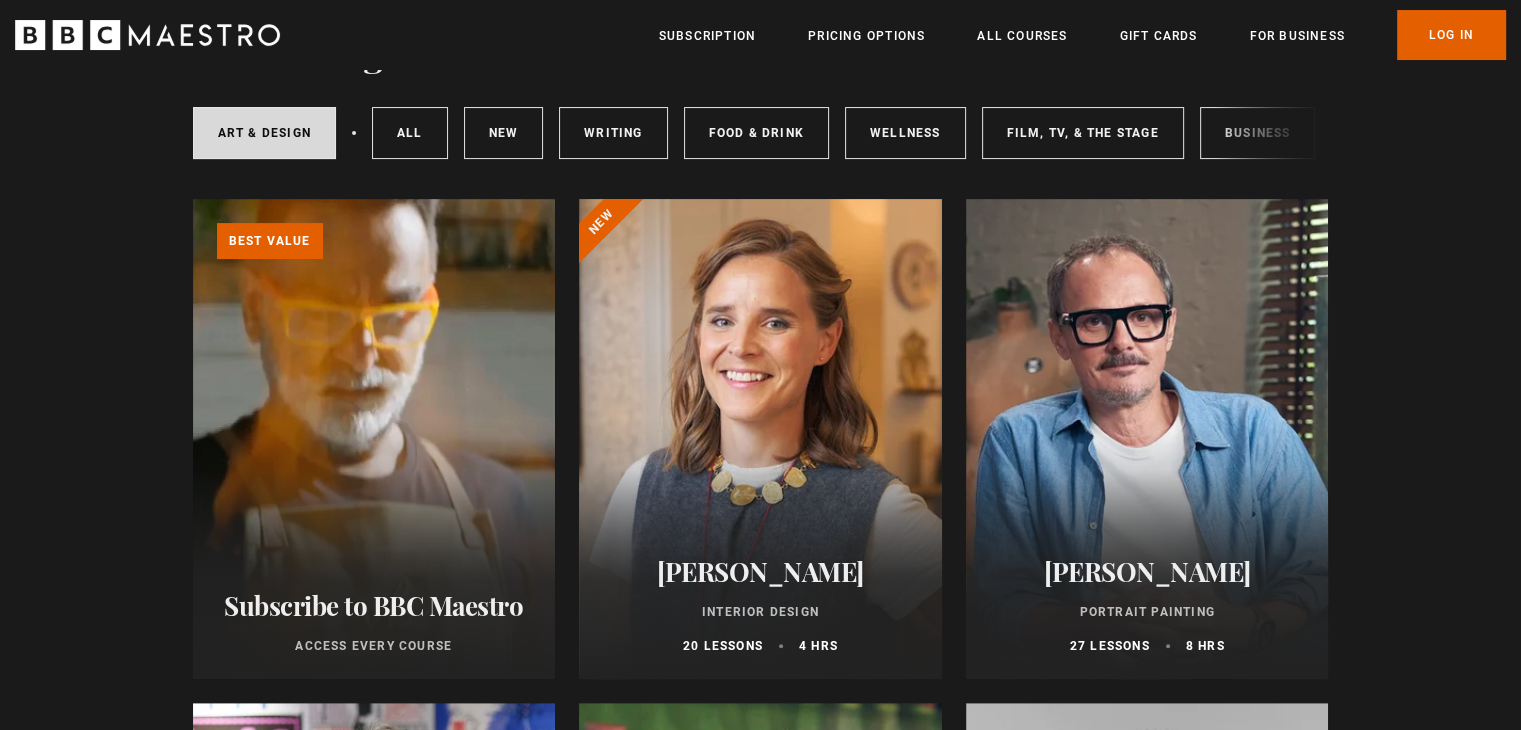 click on "[PERSON_NAME]" at bounding box center [1147, 571] 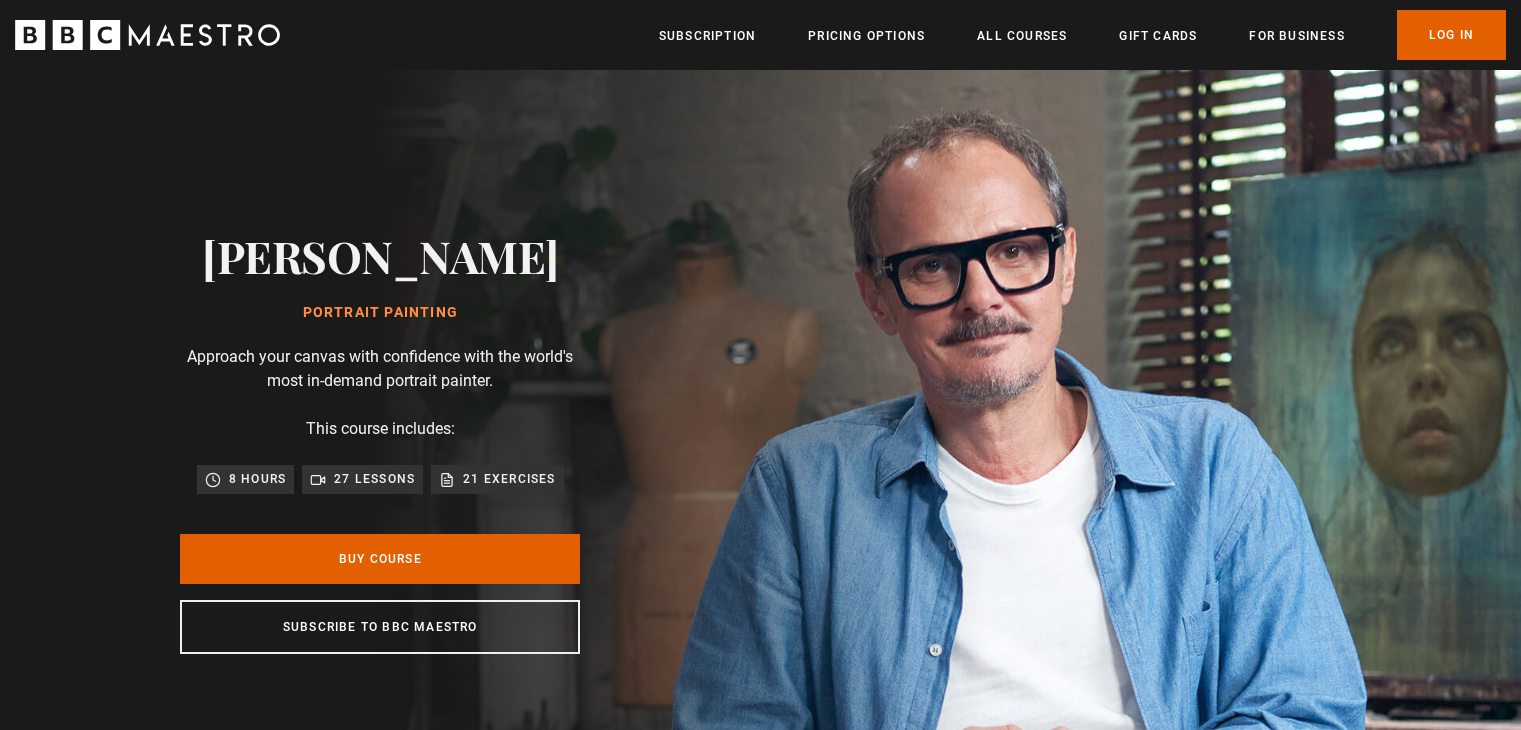 scroll, scrollTop: 0, scrollLeft: 0, axis: both 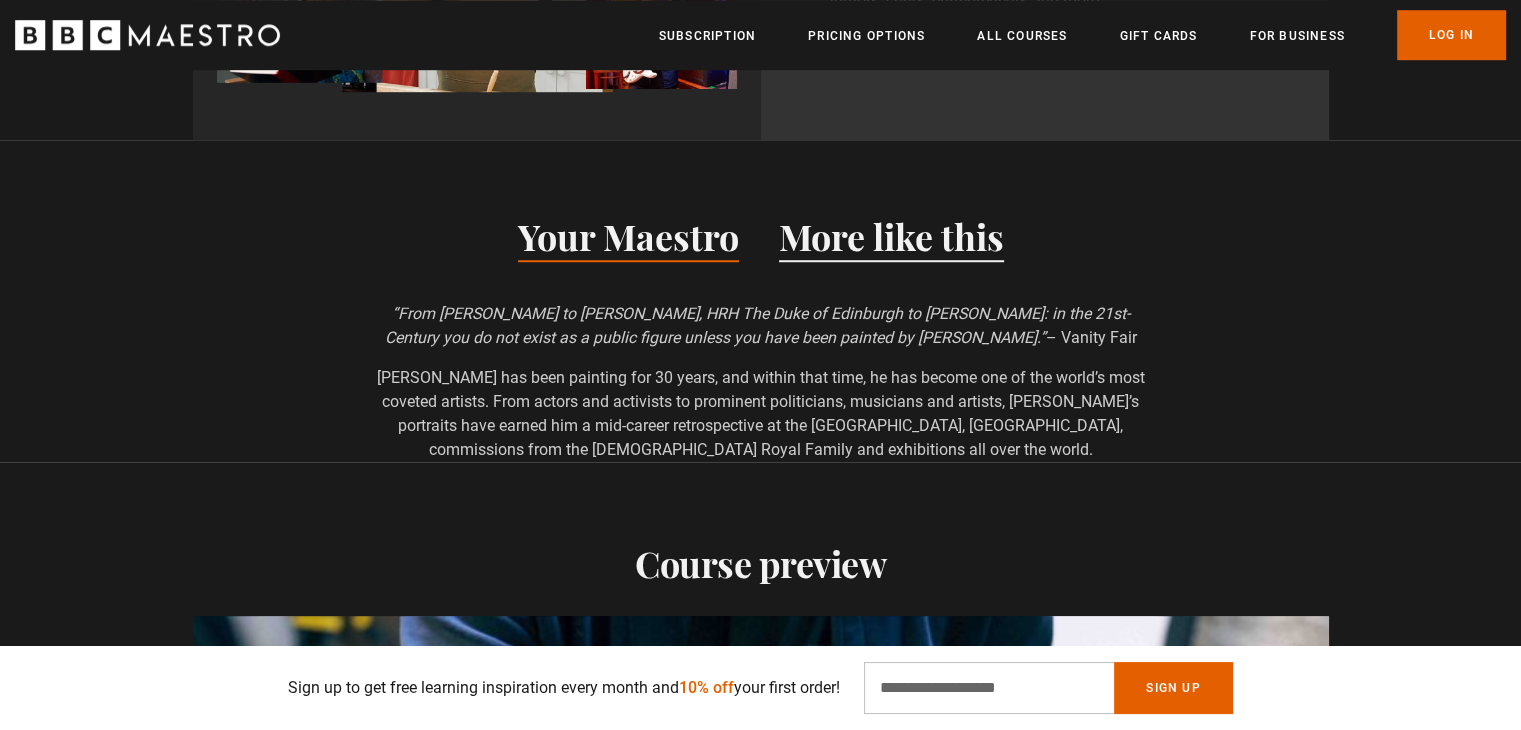 click on "More like this" at bounding box center [891, 241] 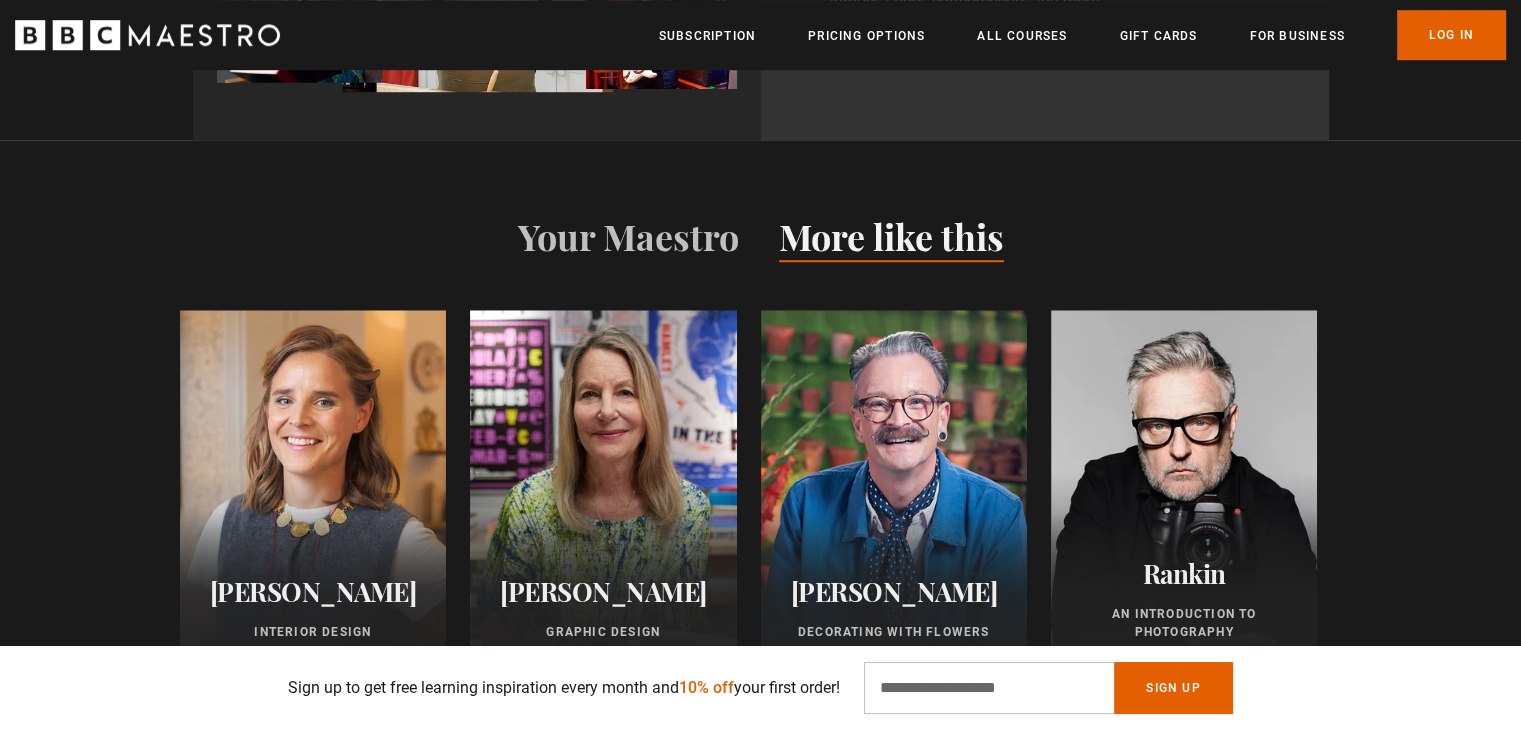 scroll, scrollTop: 0, scrollLeft: 524, axis: horizontal 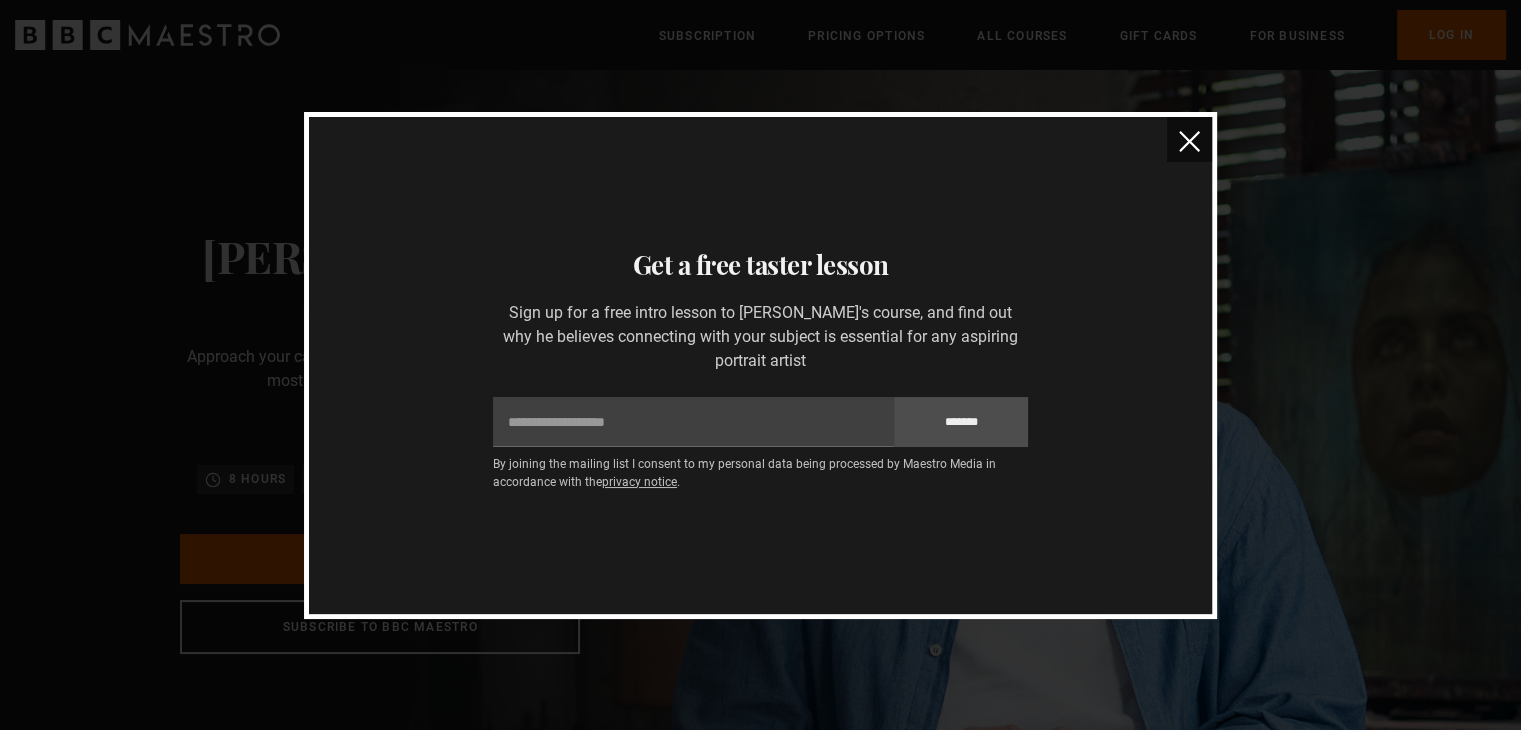 click at bounding box center [1189, 141] 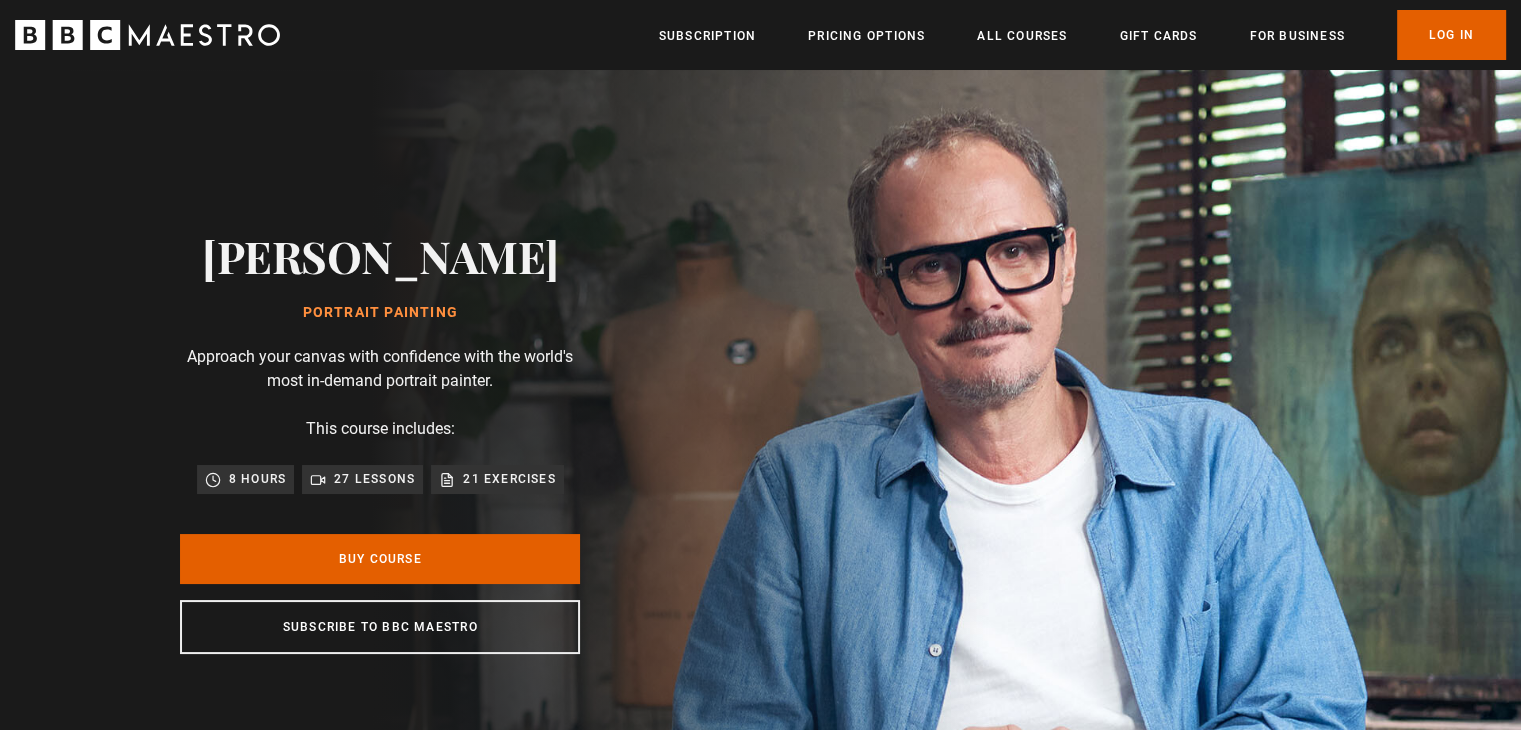 scroll, scrollTop: 0, scrollLeft: 867, axis: horizontal 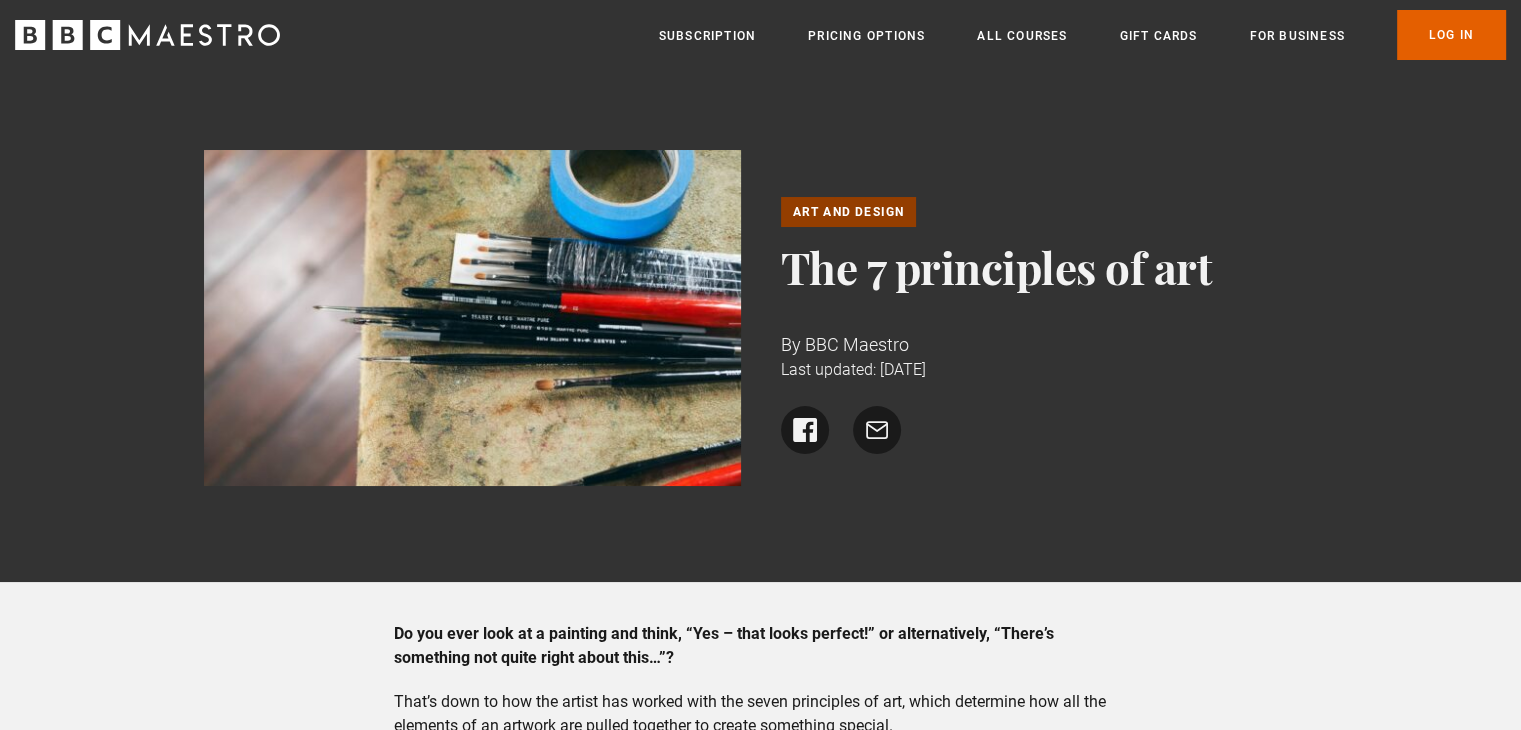click on "Art and Design" at bounding box center [849, 212] 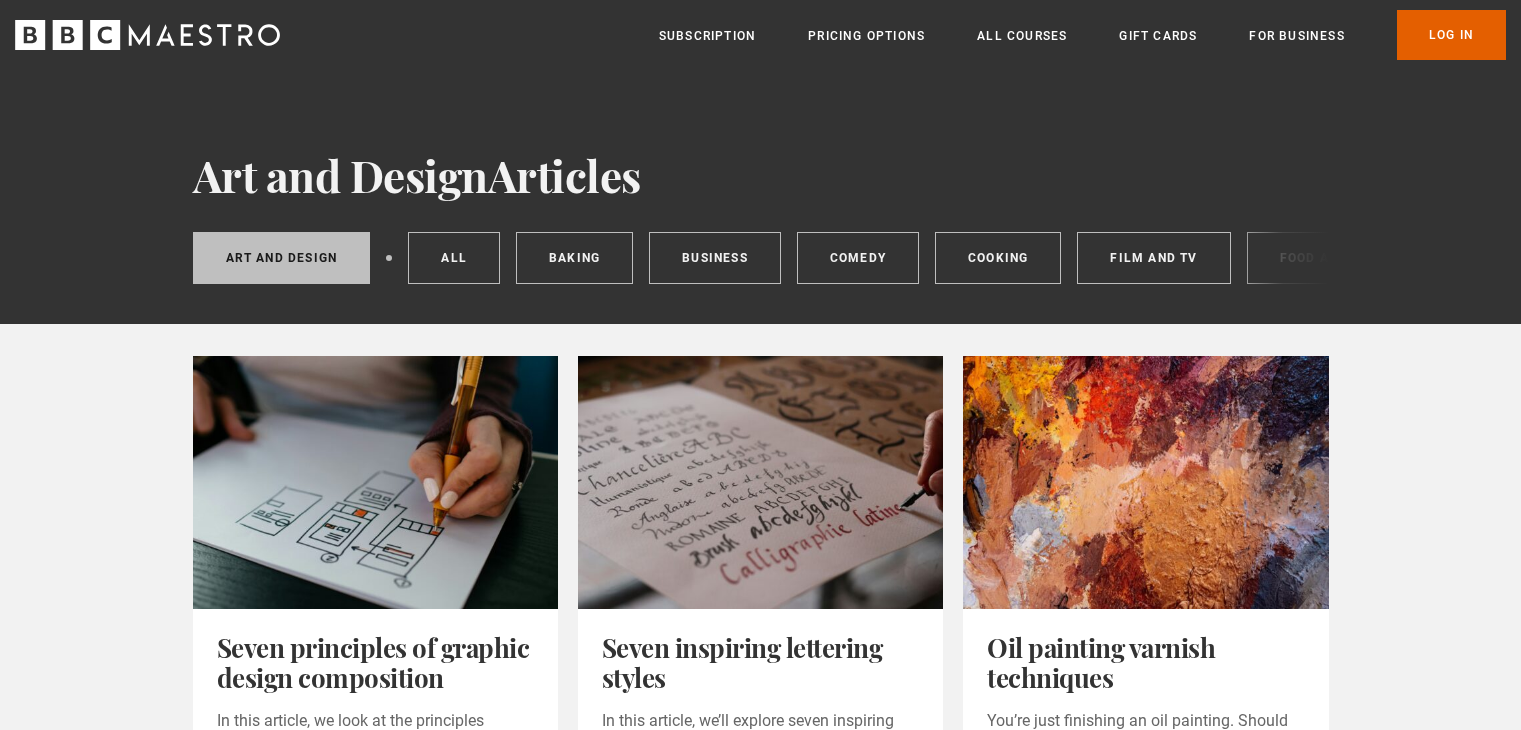 scroll, scrollTop: 0, scrollLeft: 0, axis: both 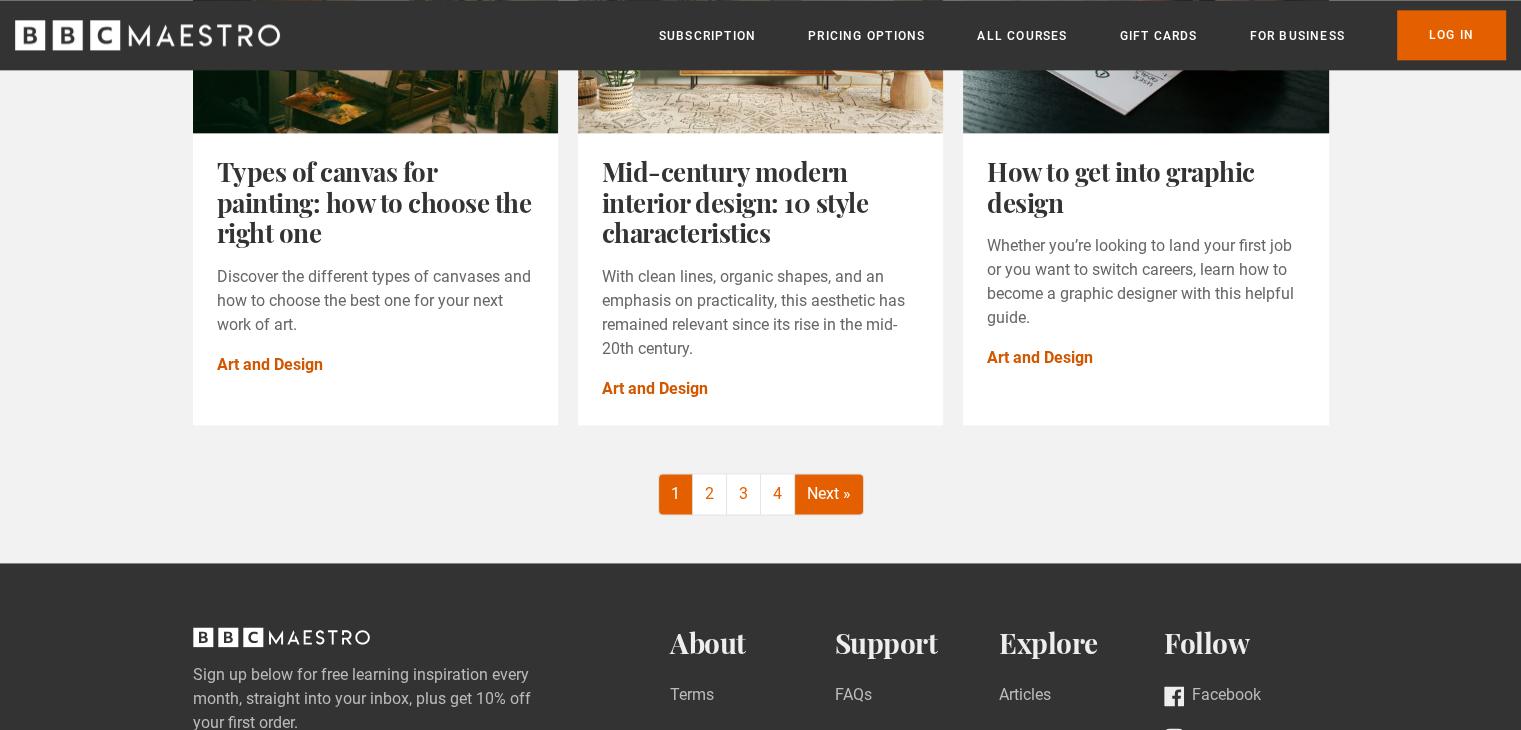 click on "Next »" at bounding box center [829, 494] 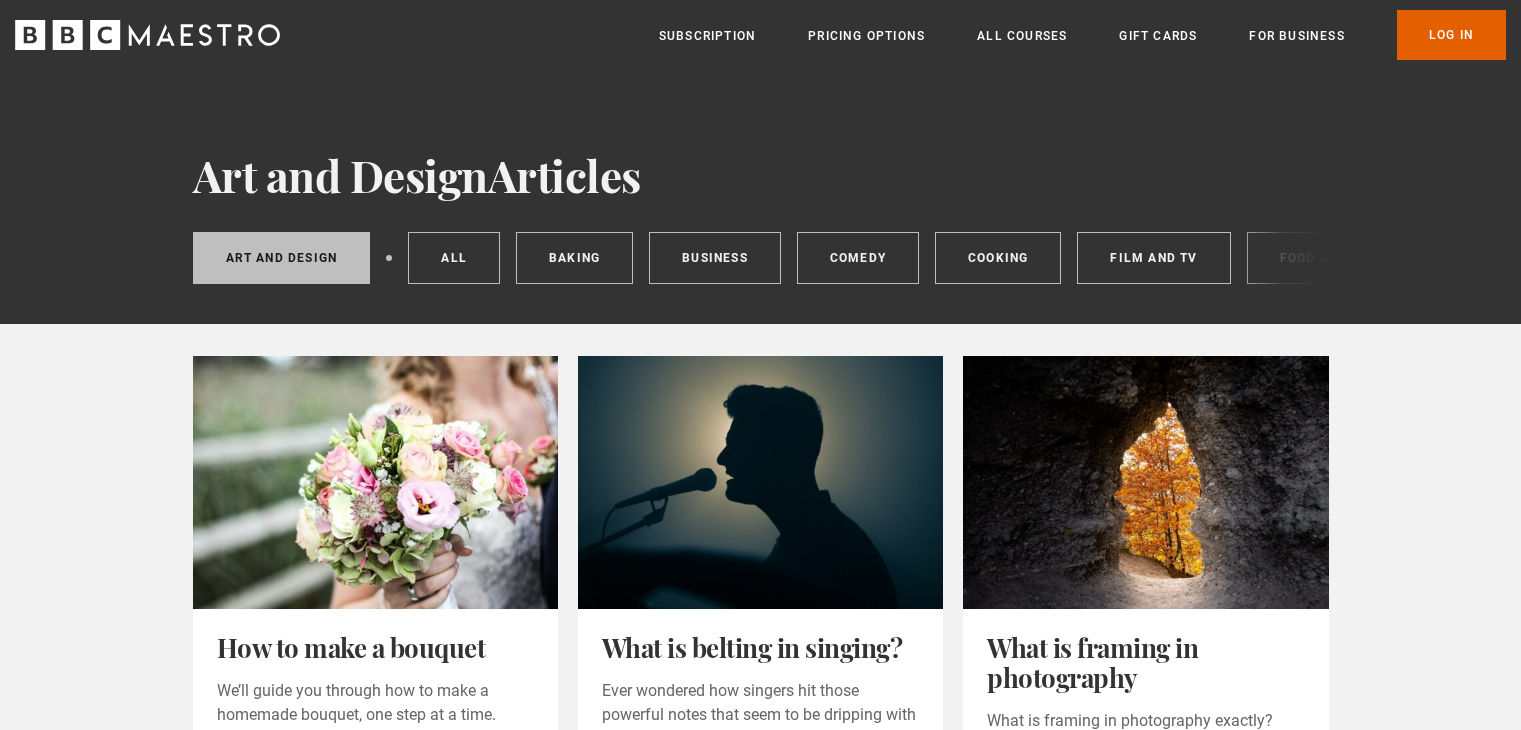 scroll, scrollTop: 0, scrollLeft: 0, axis: both 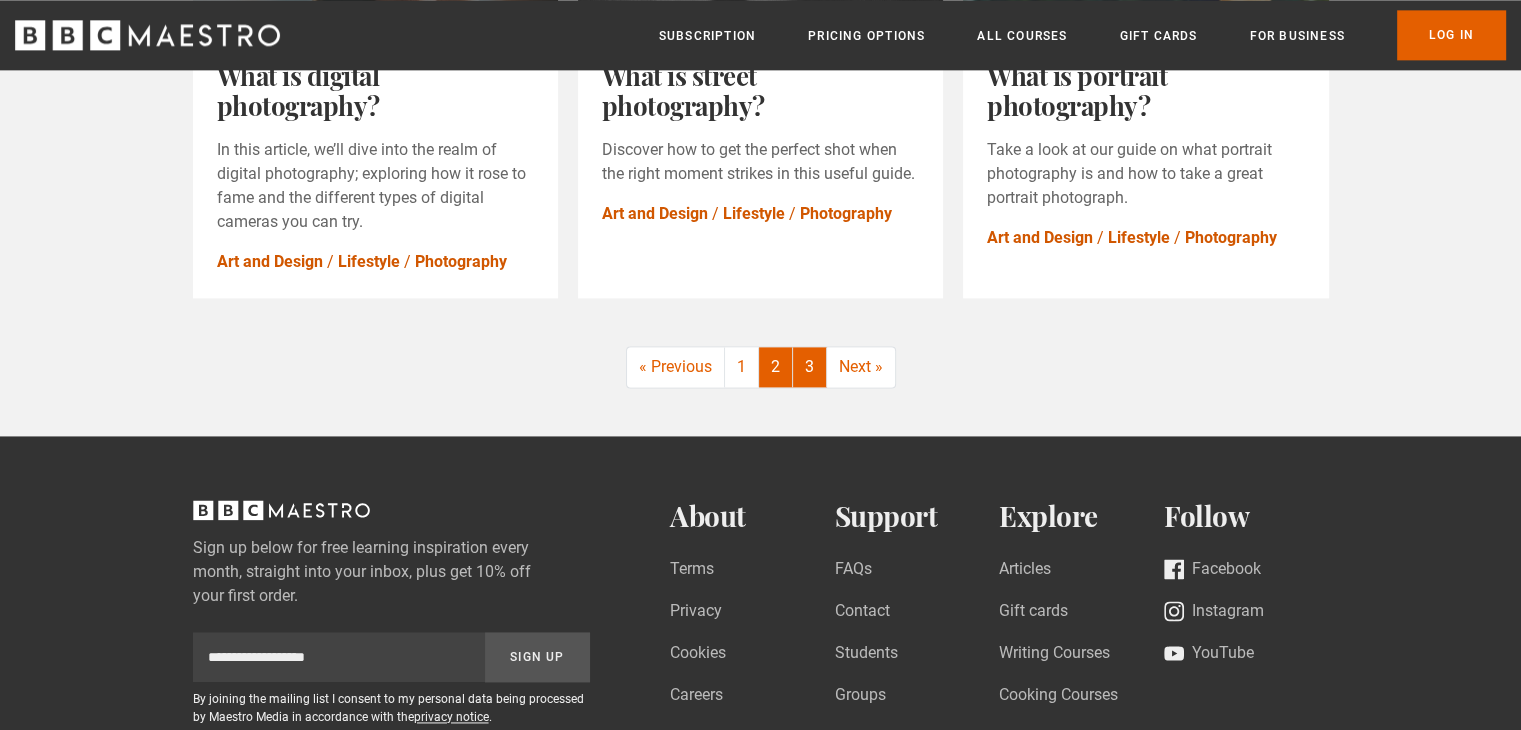 click on "3" at bounding box center [810, 367] 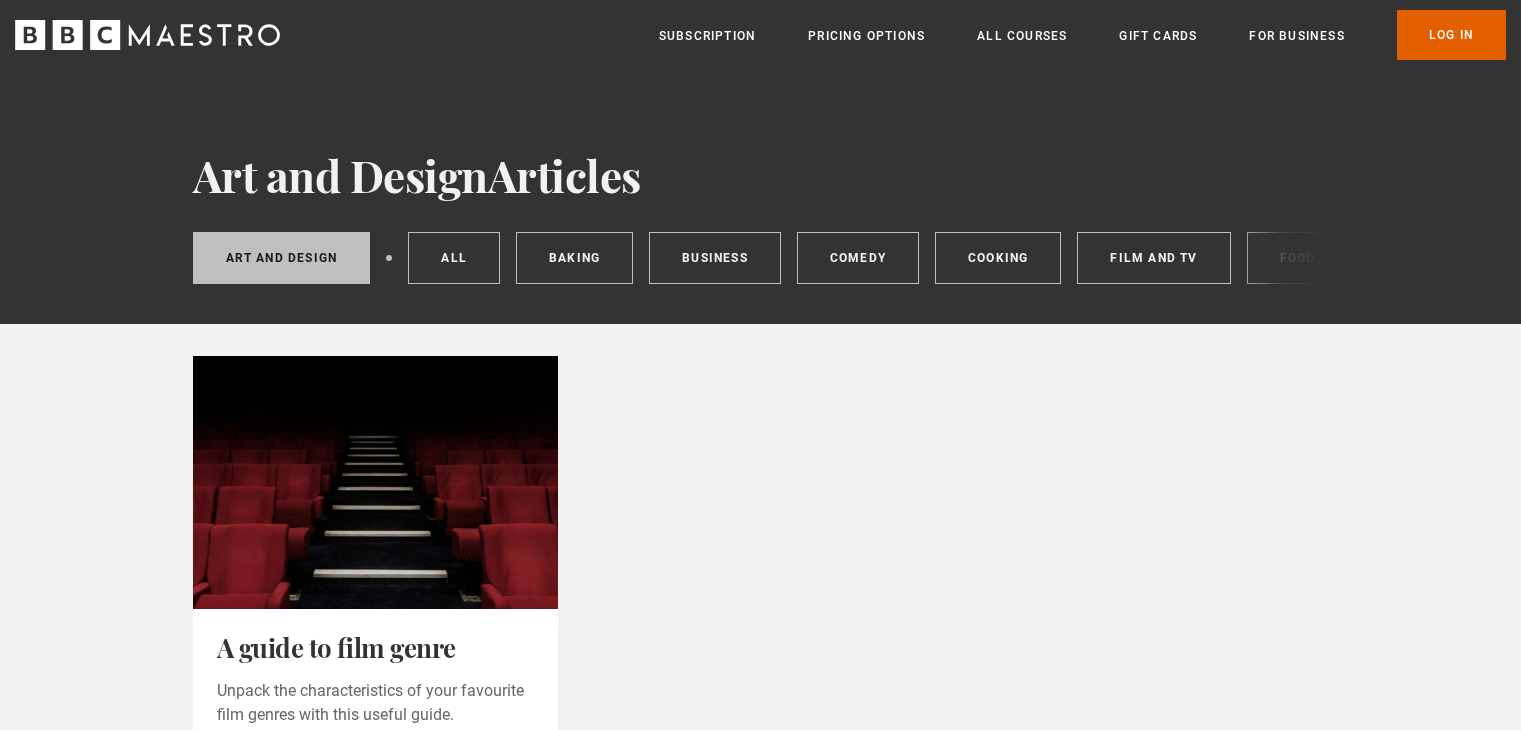 scroll, scrollTop: 0, scrollLeft: 0, axis: both 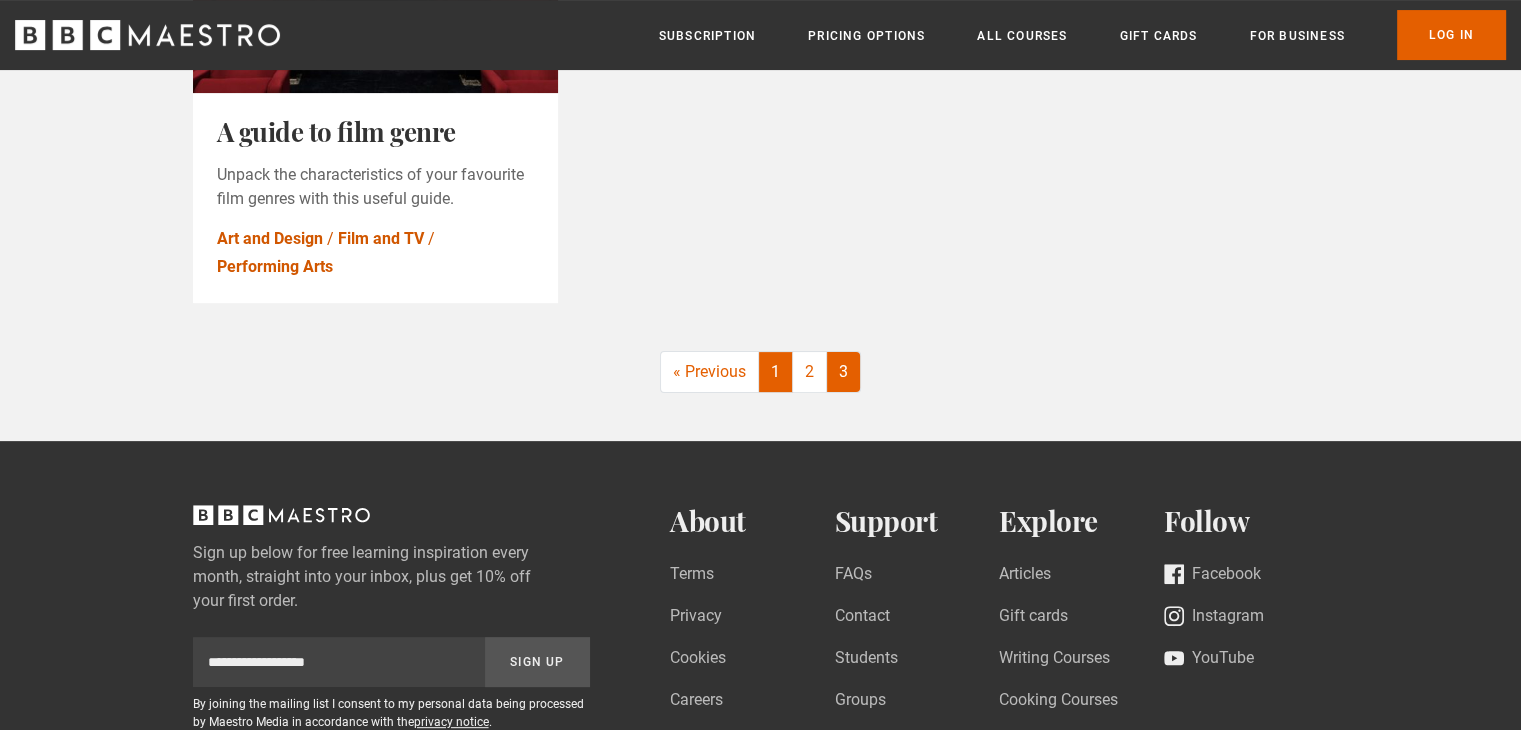 click on "1" at bounding box center (776, 372) 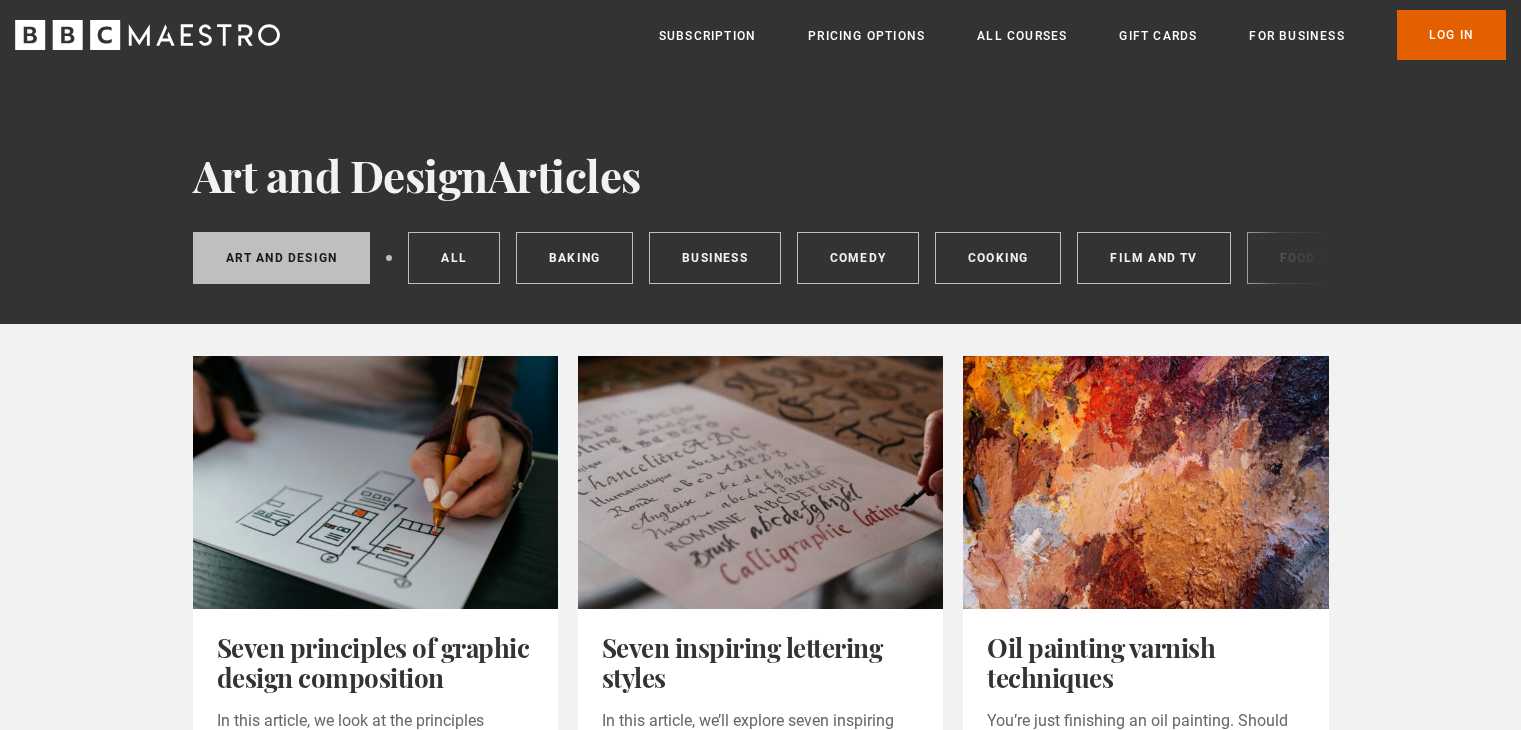 scroll, scrollTop: 0, scrollLeft: 0, axis: both 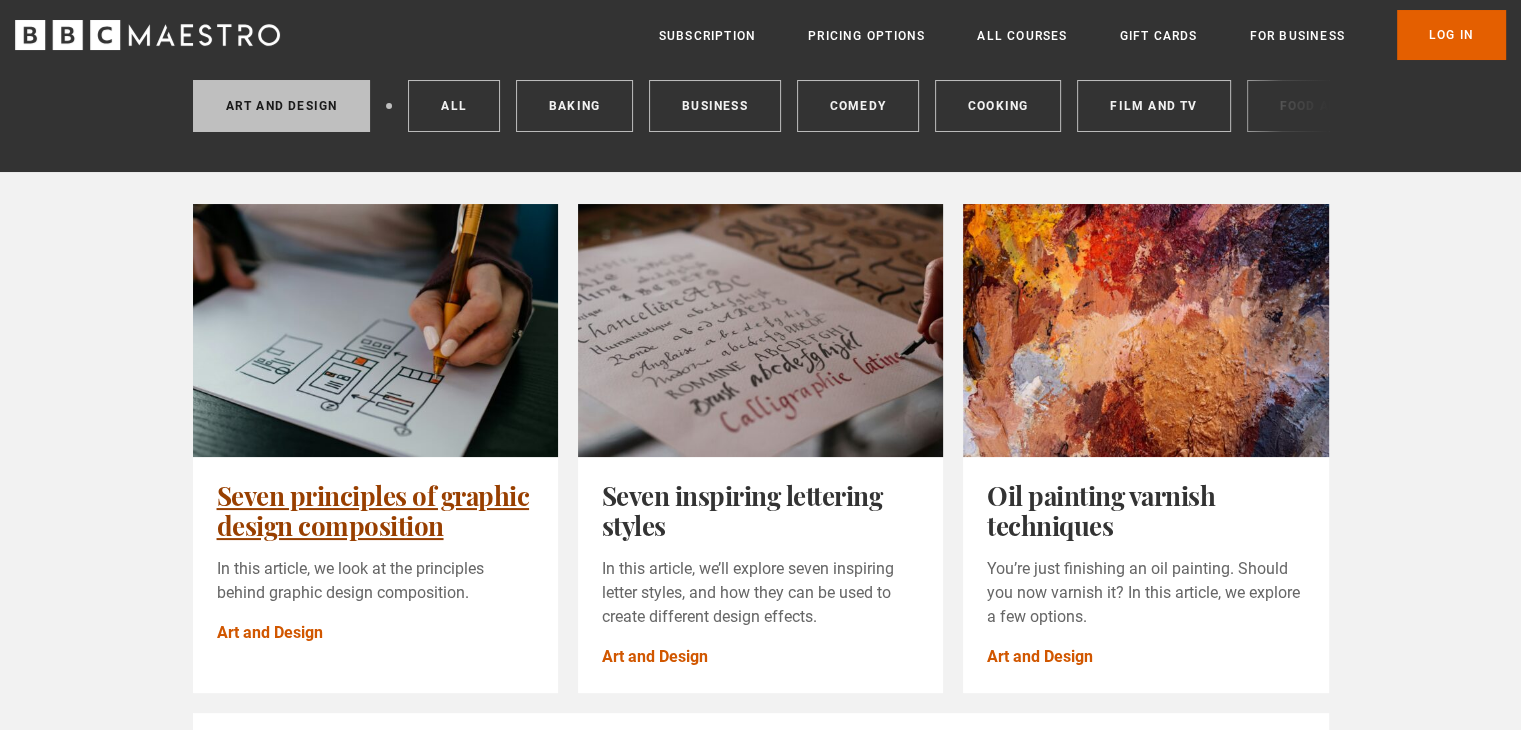 click on "Seven principles of graphic design composition" at bounding box center [373, 510] 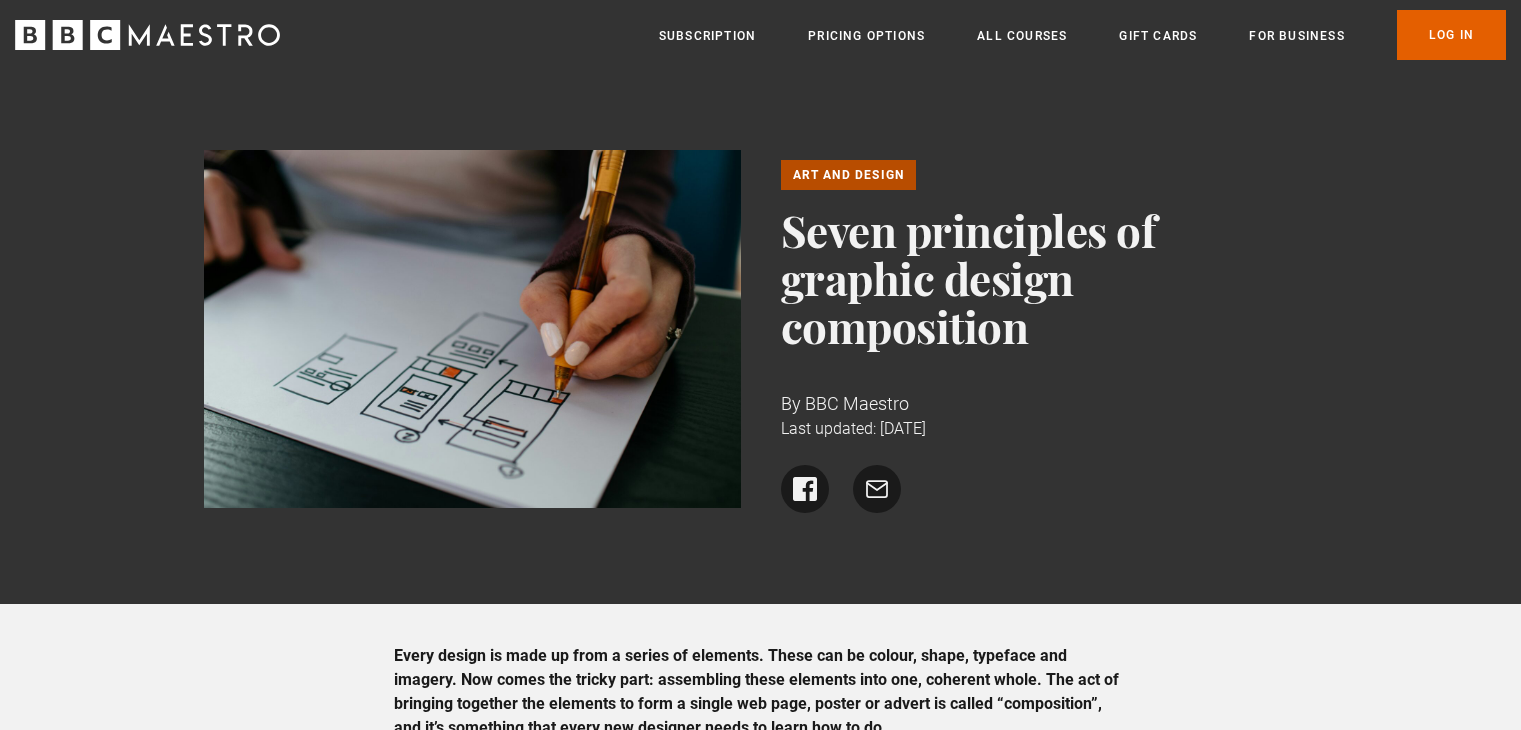 scroll, scrollTop: 0, scrollLeft: 0, axis: both 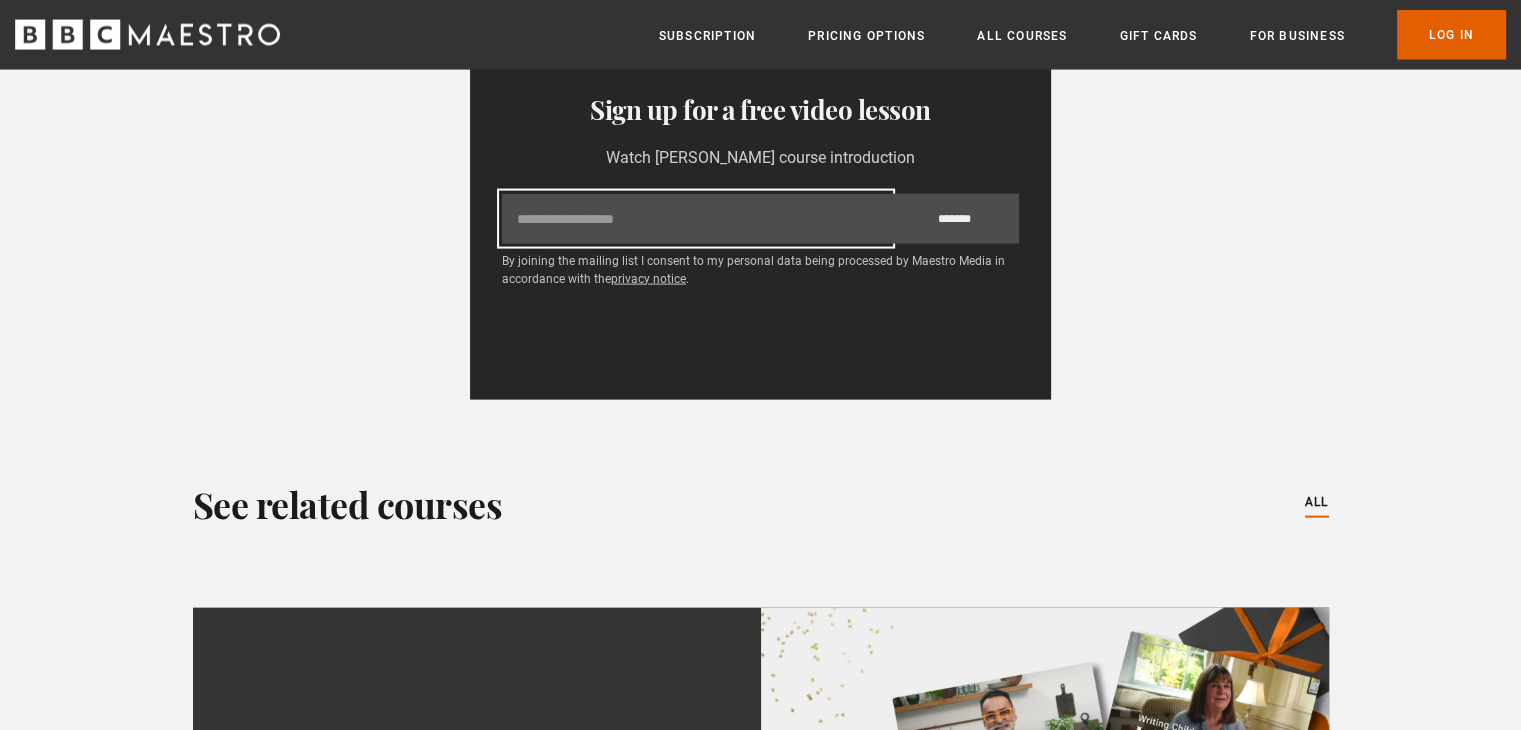 click on "Email" at bounding box center [696, 219] 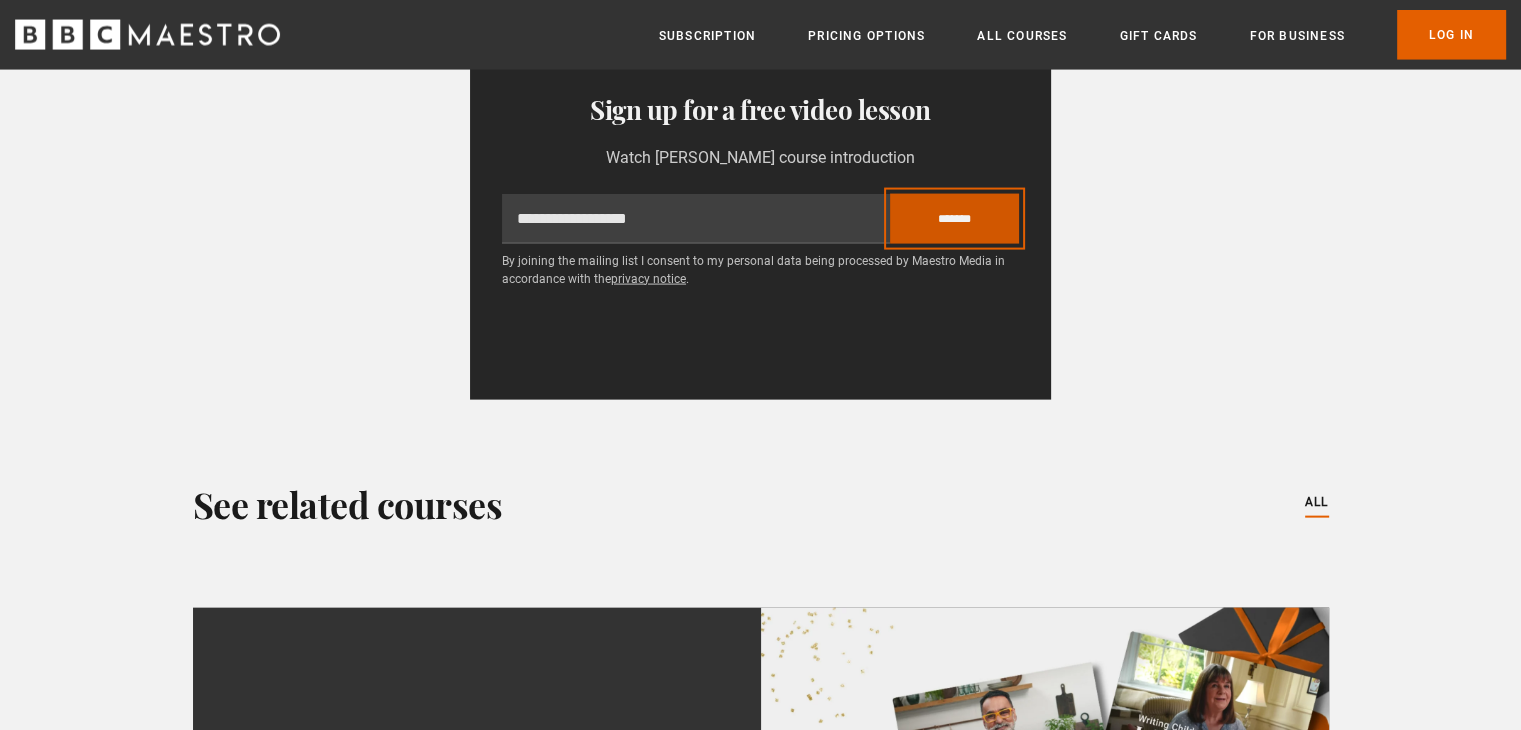 click on "*******" at bounding box center (954, 219) 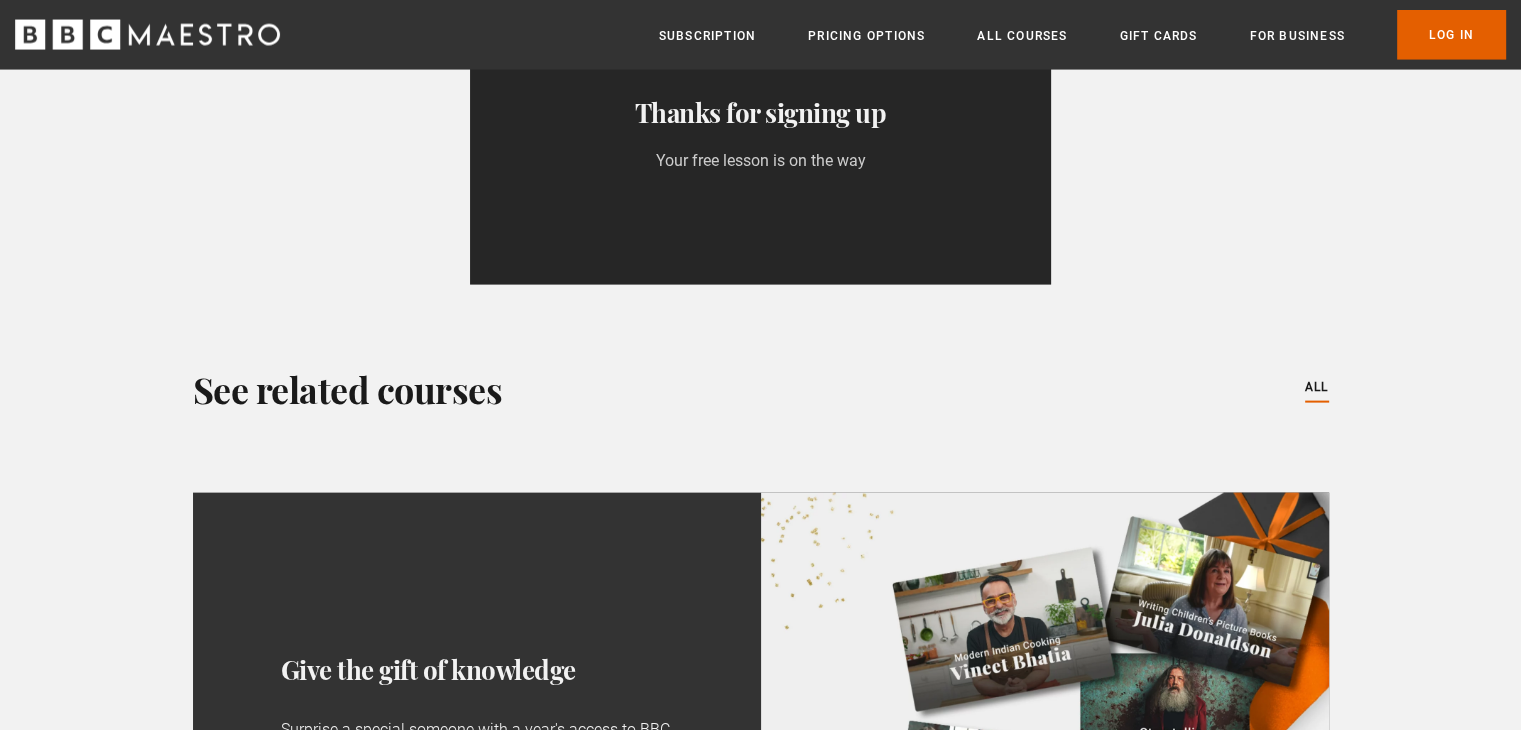 scroll, scrollTop: 4232, scrollLeft: 0, axis: vertical 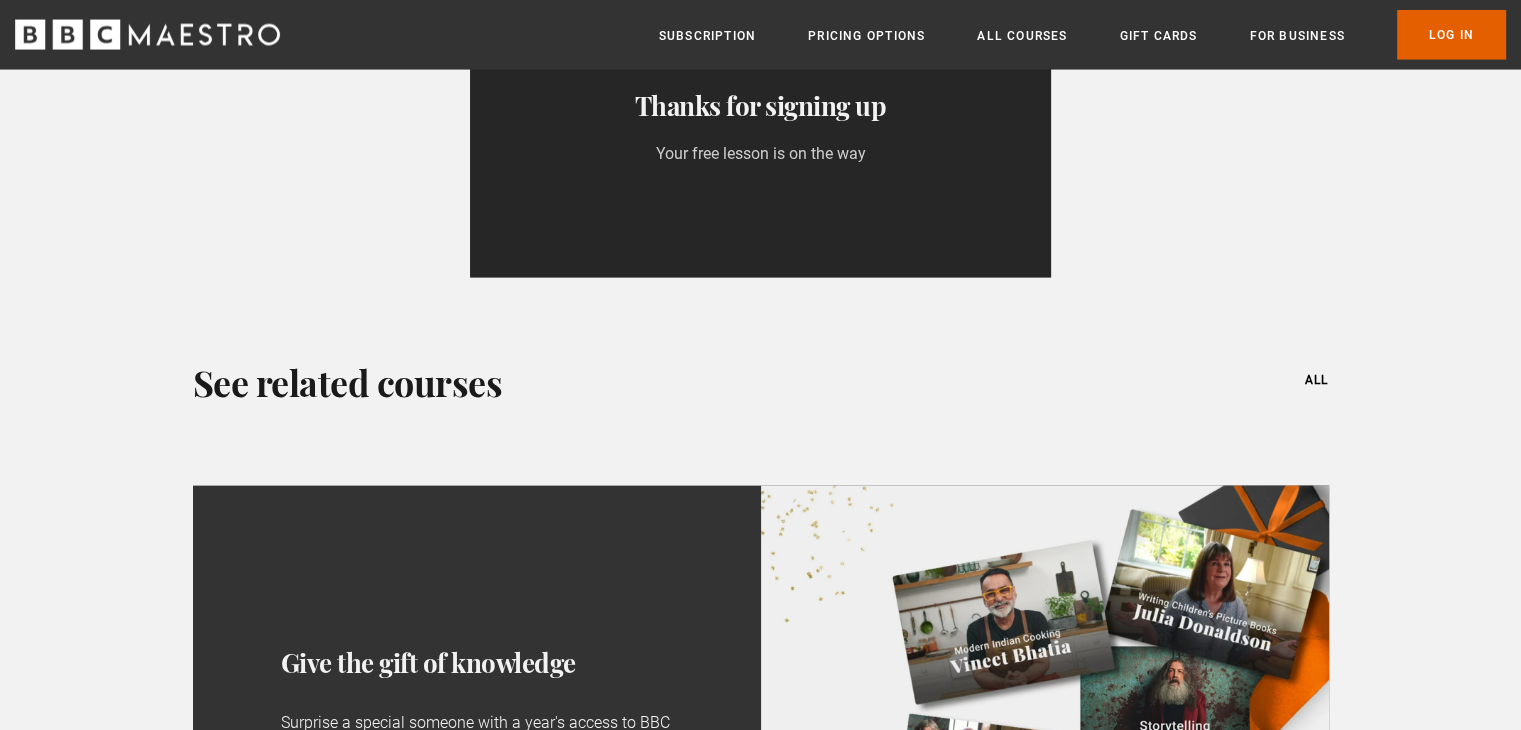 click on "All  Courses" at bounding box center (1317, 381) 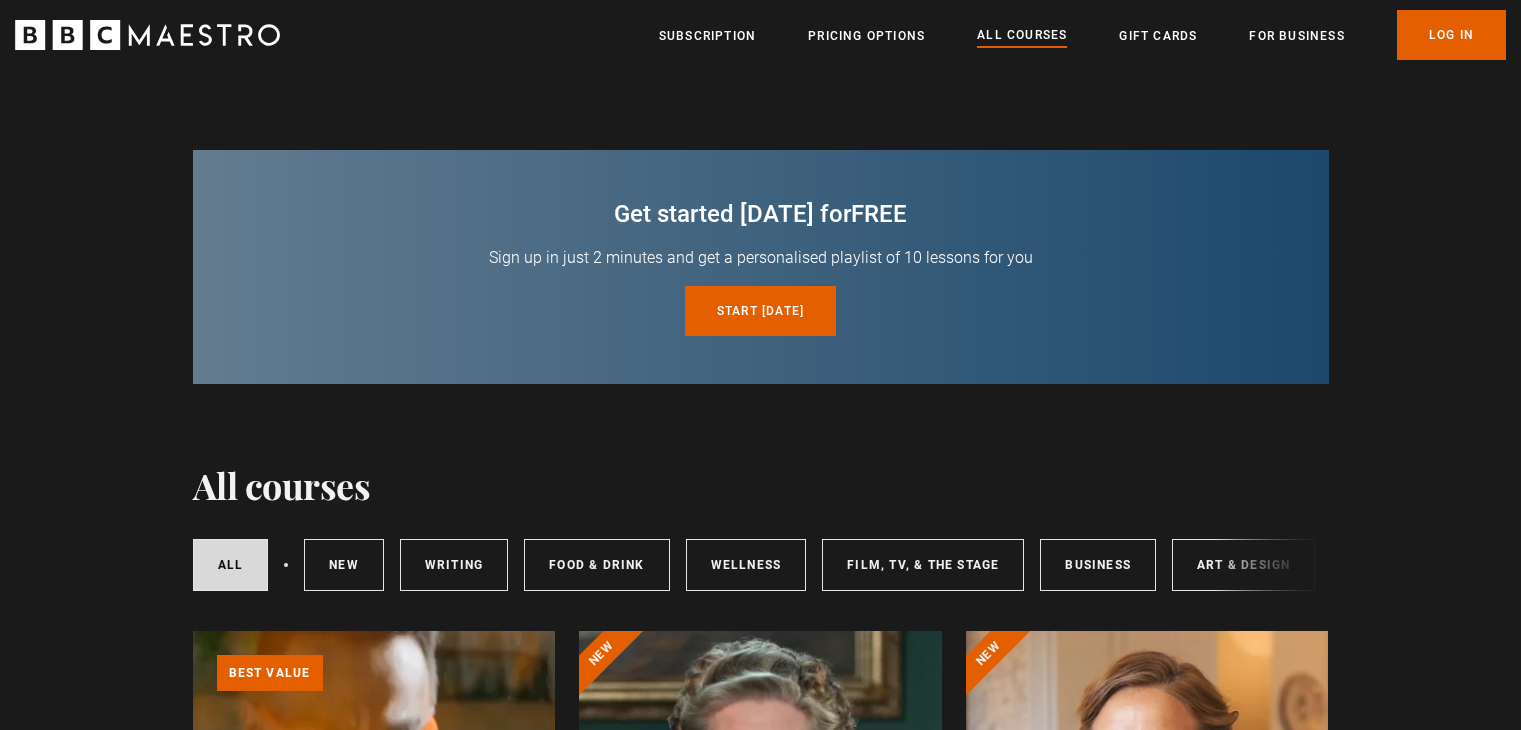 scroll, scrollTop: 0, scrollLeft: 0, axis: both 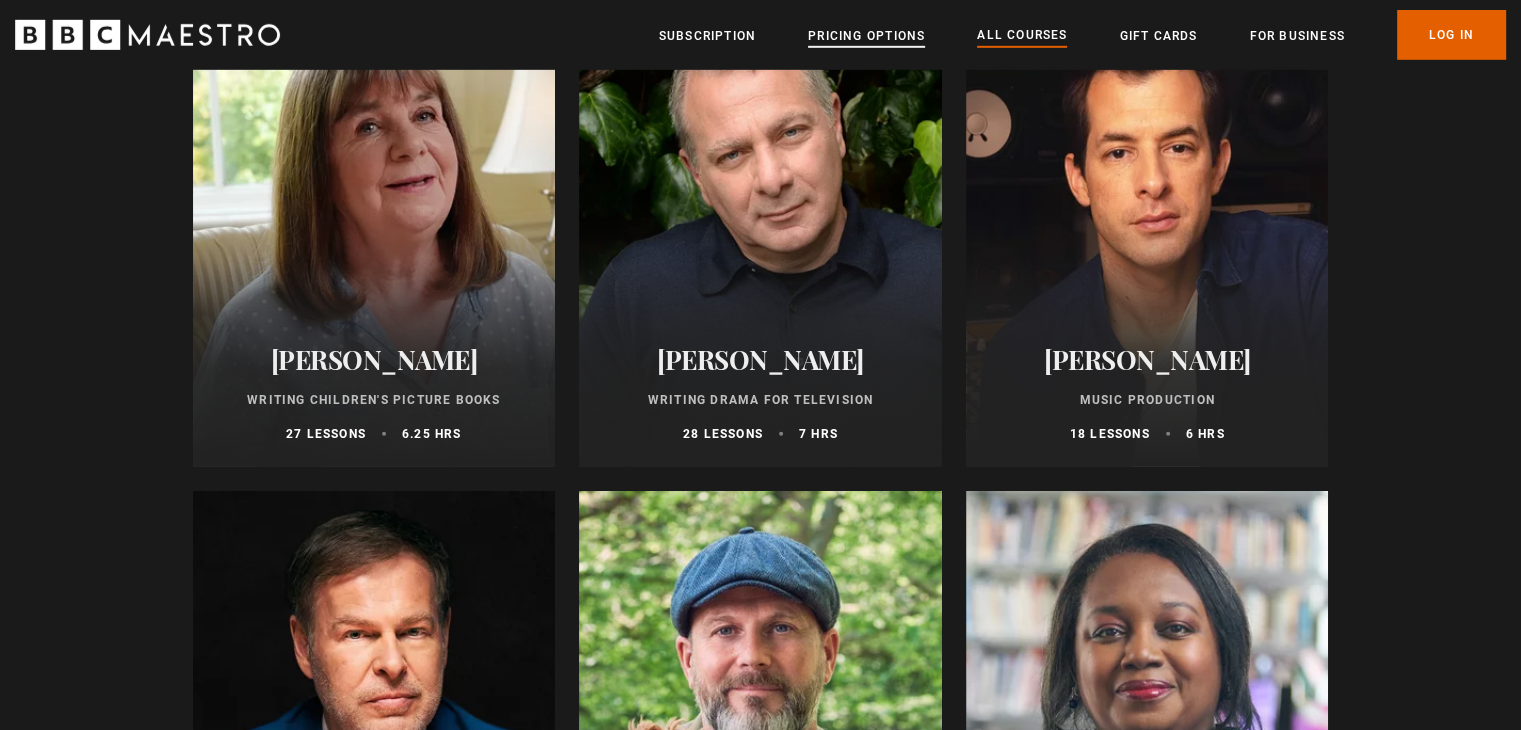 click on "Pricing Options" at bounding box center [866, 36] 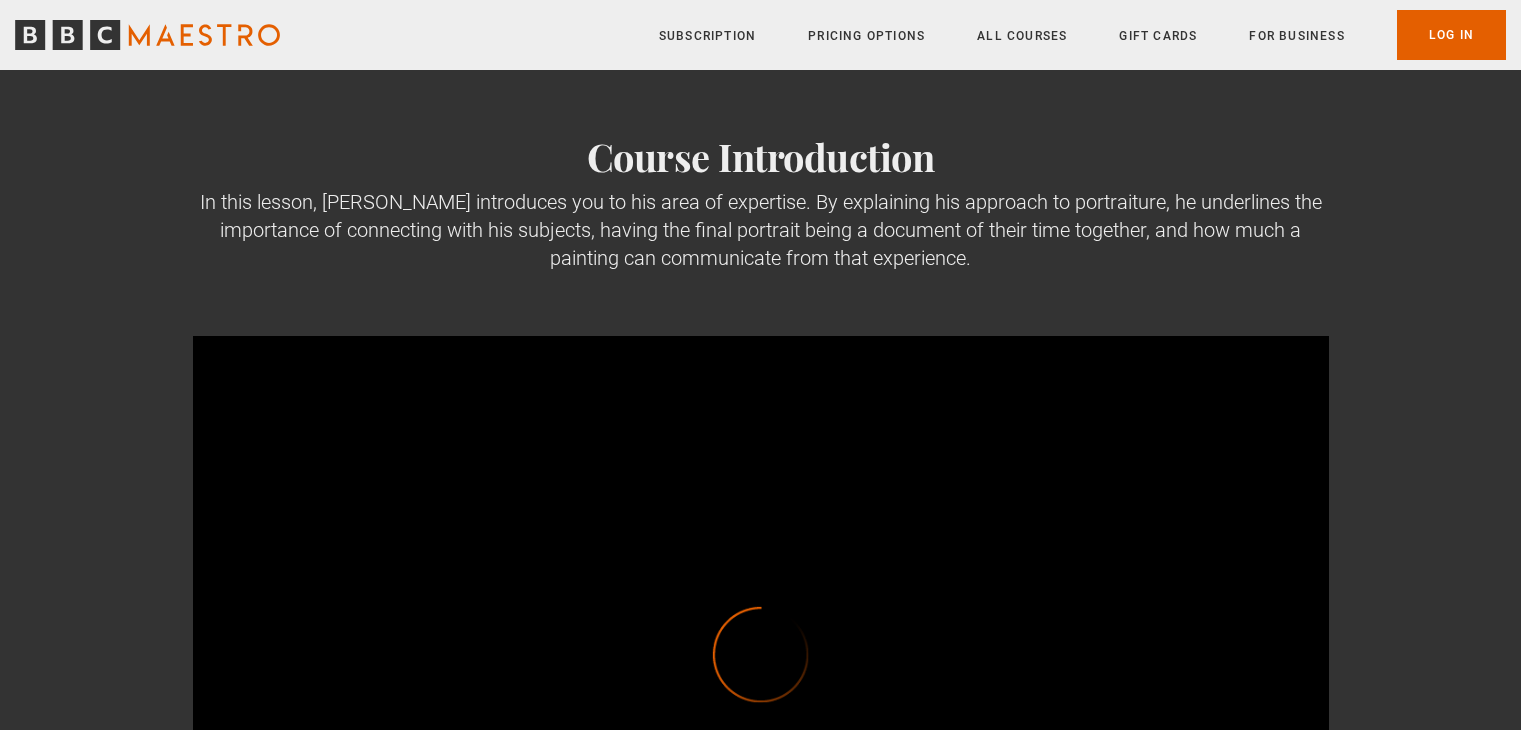 scroll, scrollTop: 0, scrollLeft: 0, axis: both 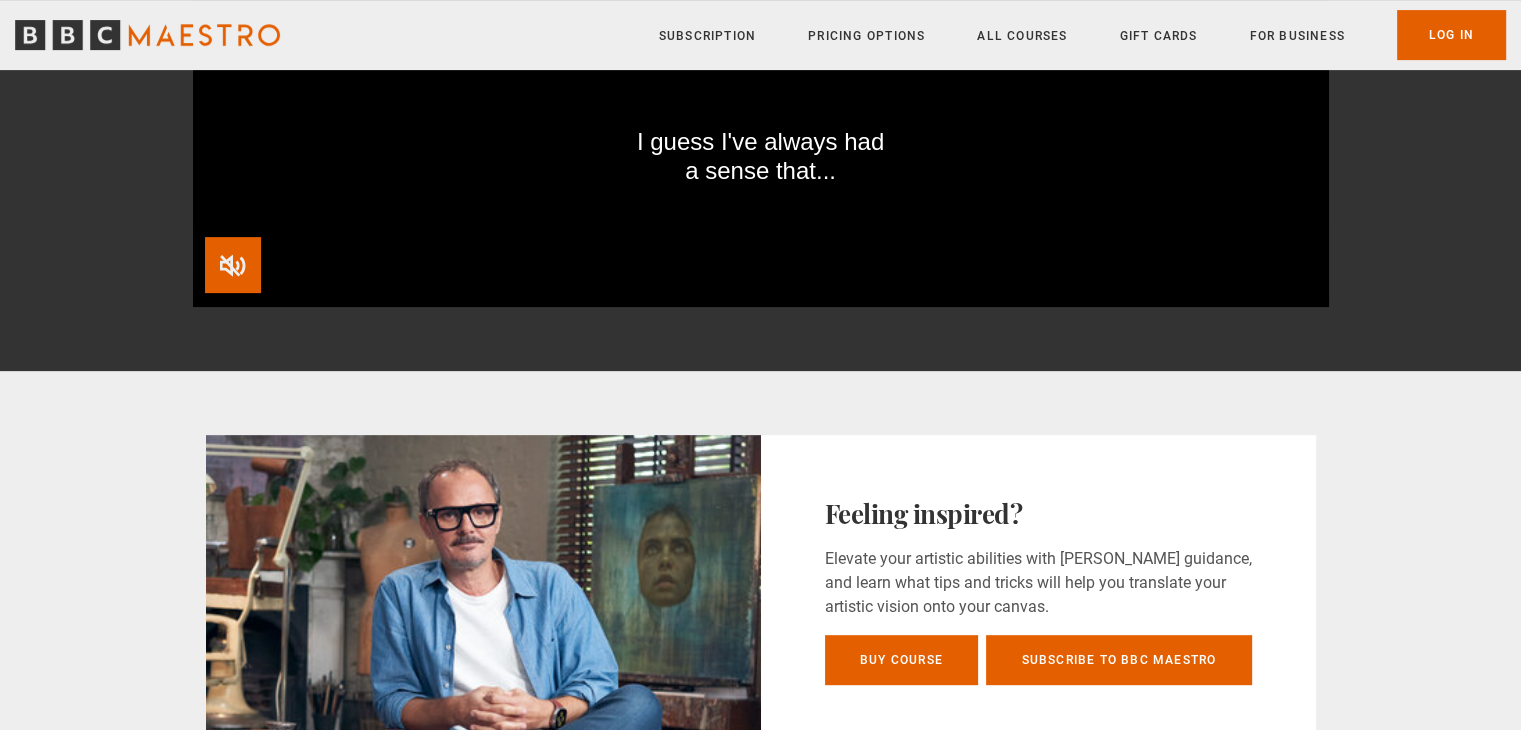 click at bounding box center [233, 265] 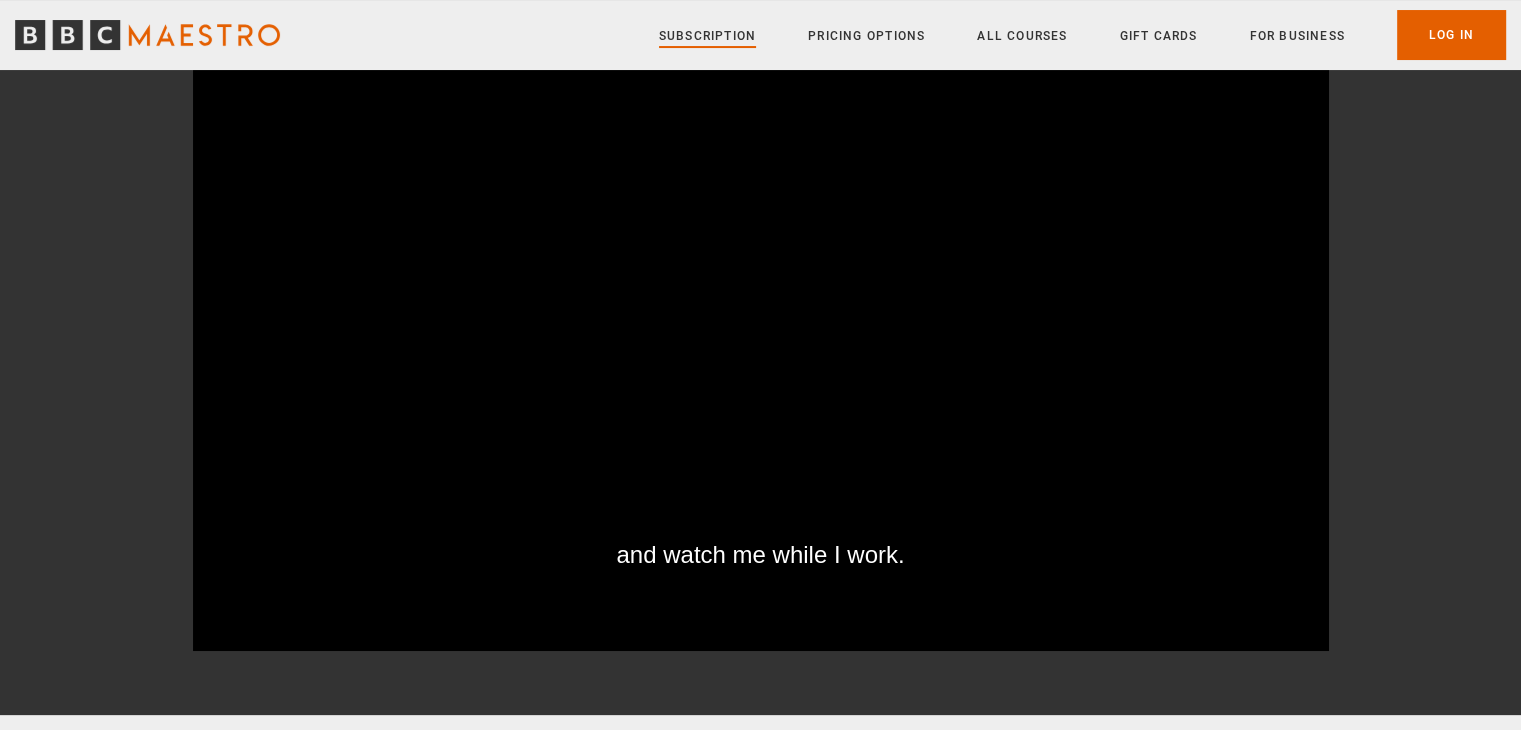 scroll, scrollTop: 268, scrollLeft: 0, axis: vertical 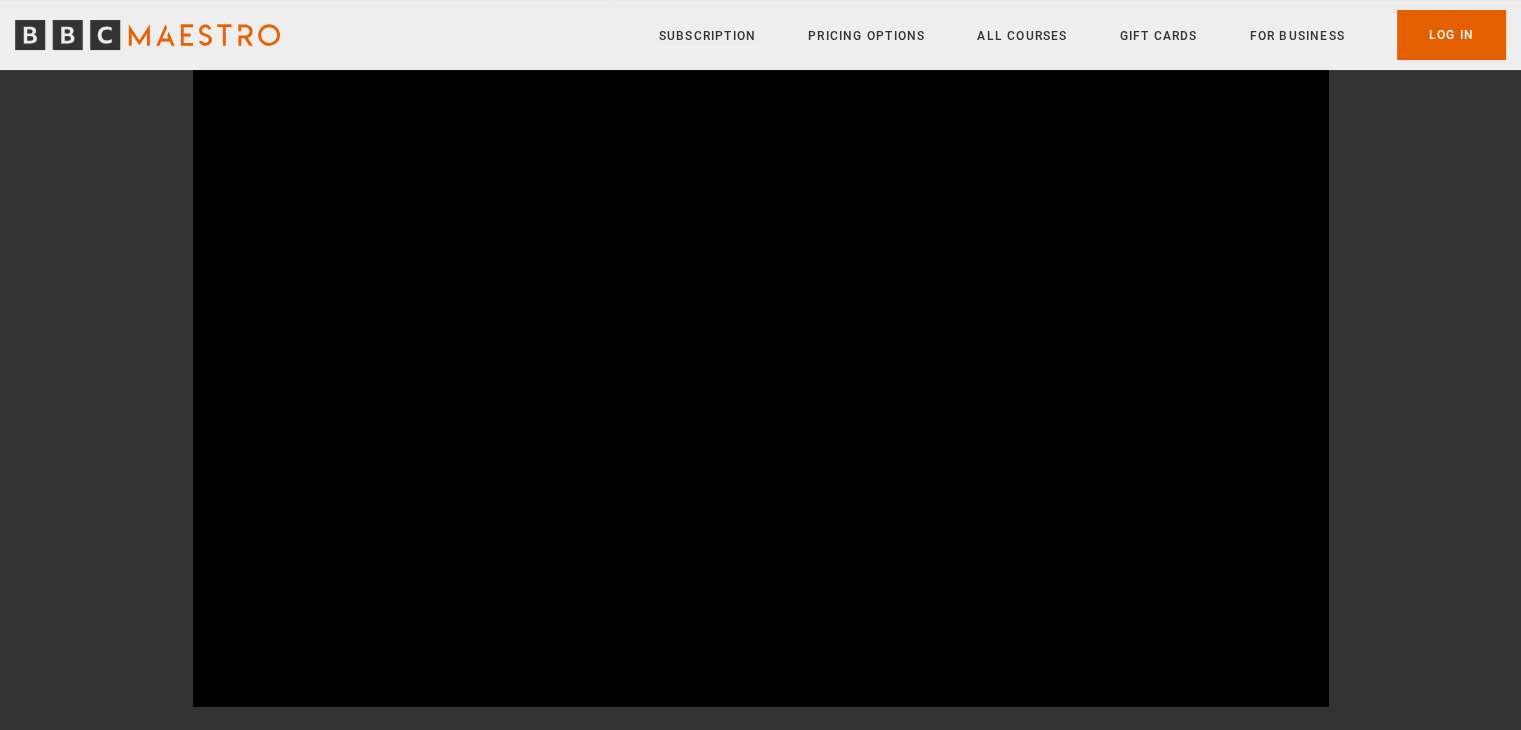 click on "Subscription" at bounding box center (707, 36) 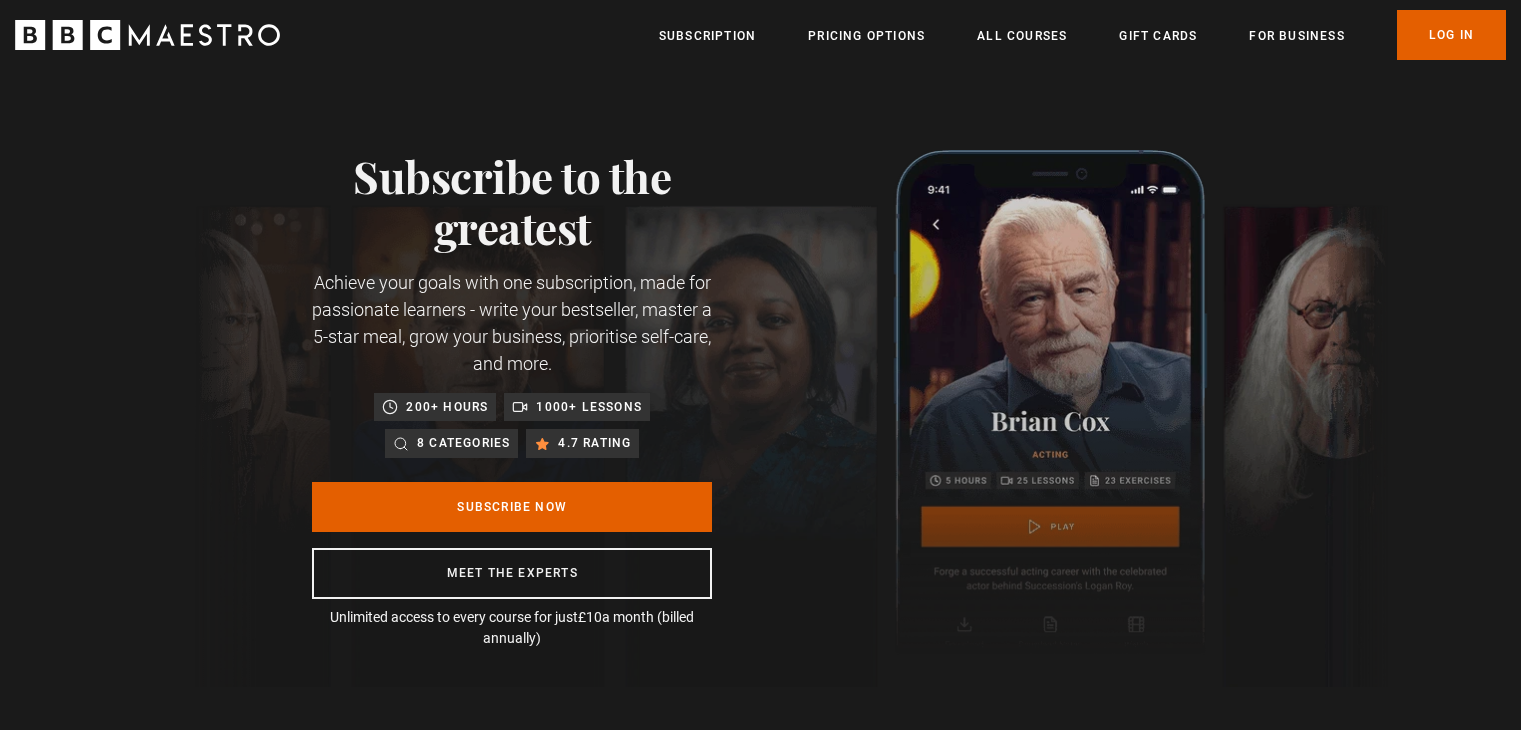 scroll, scrollTop: 0, scrollLeft: 0, axis: both 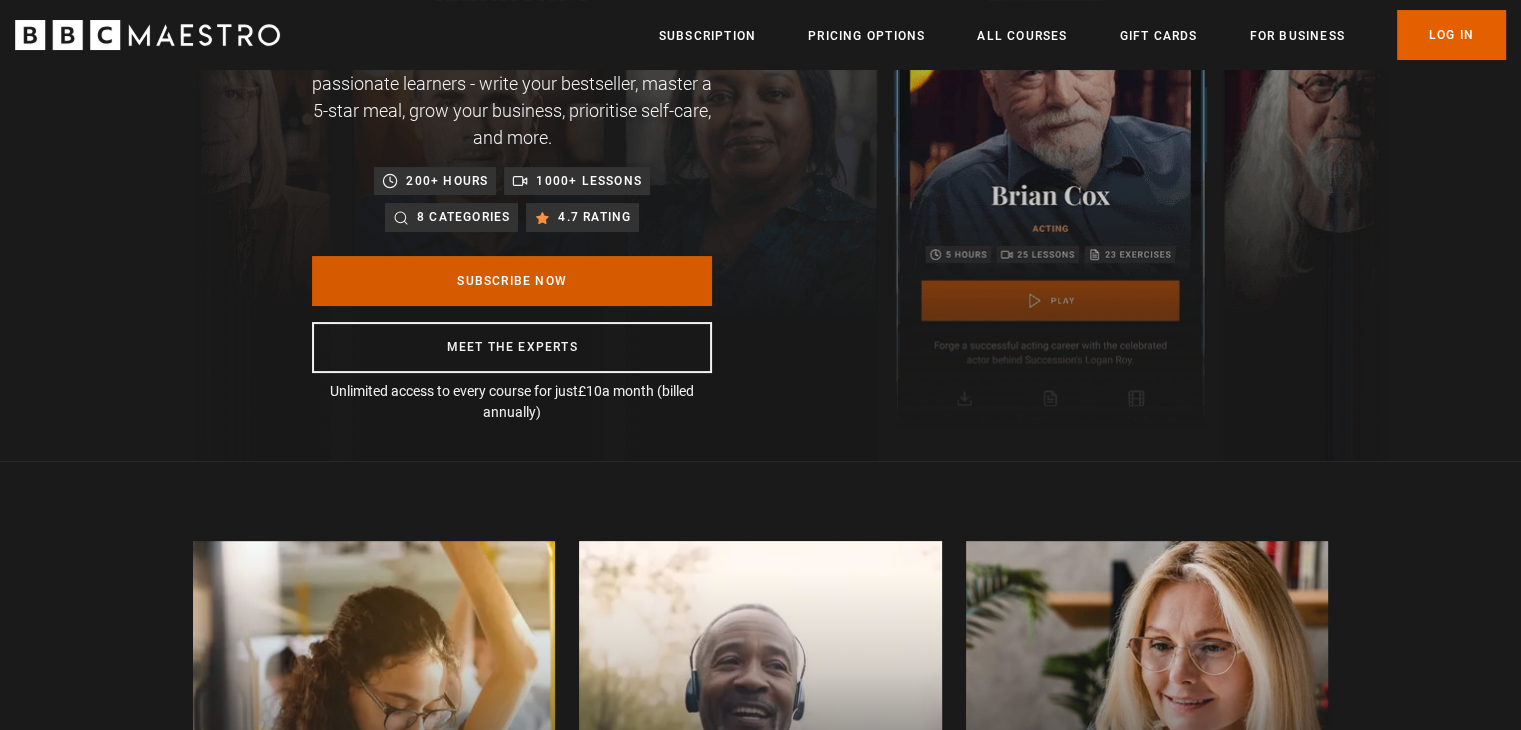 click on "Subscribe Now" at bounding box center [512, 281] 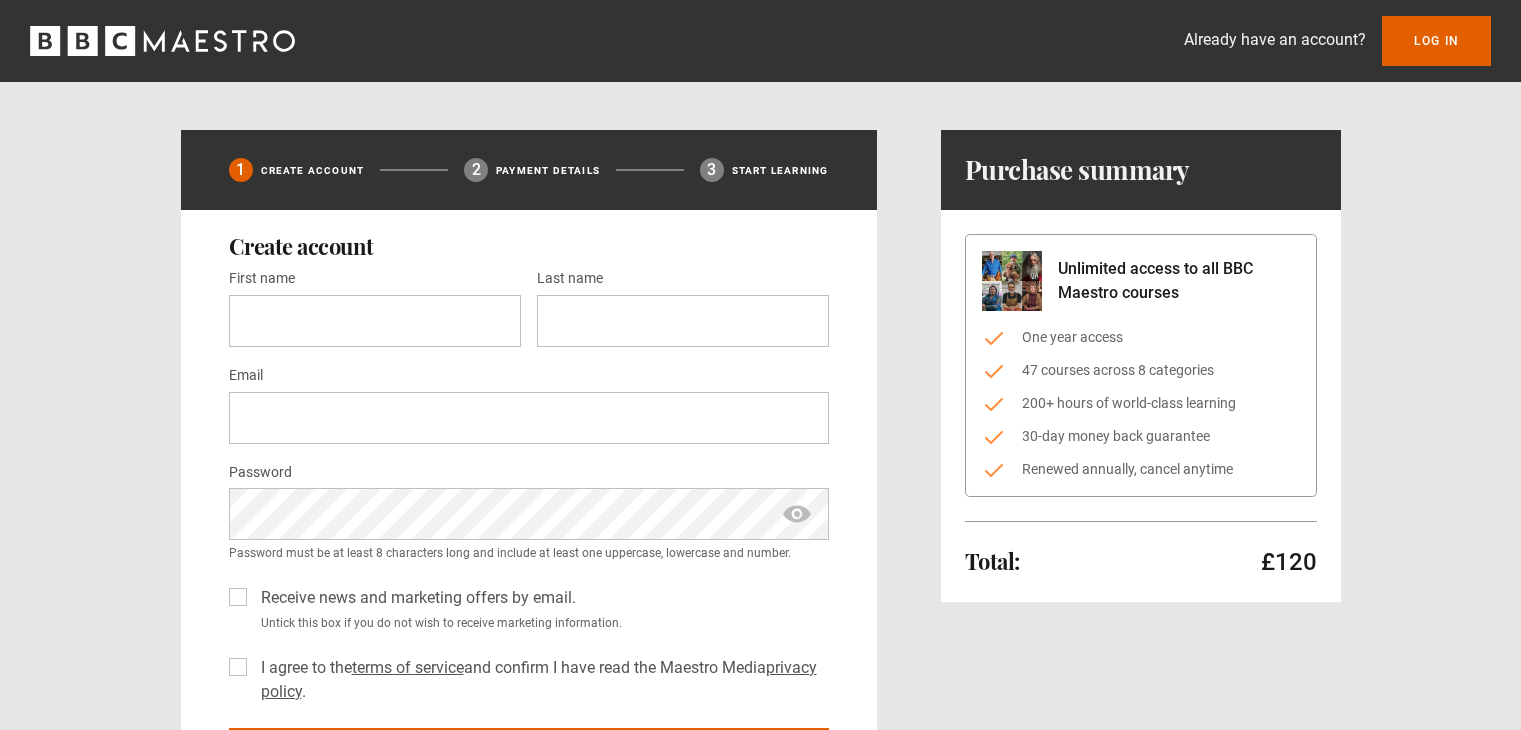 scroll, scrollTop: 0, scrollLeft: 0, axis: both 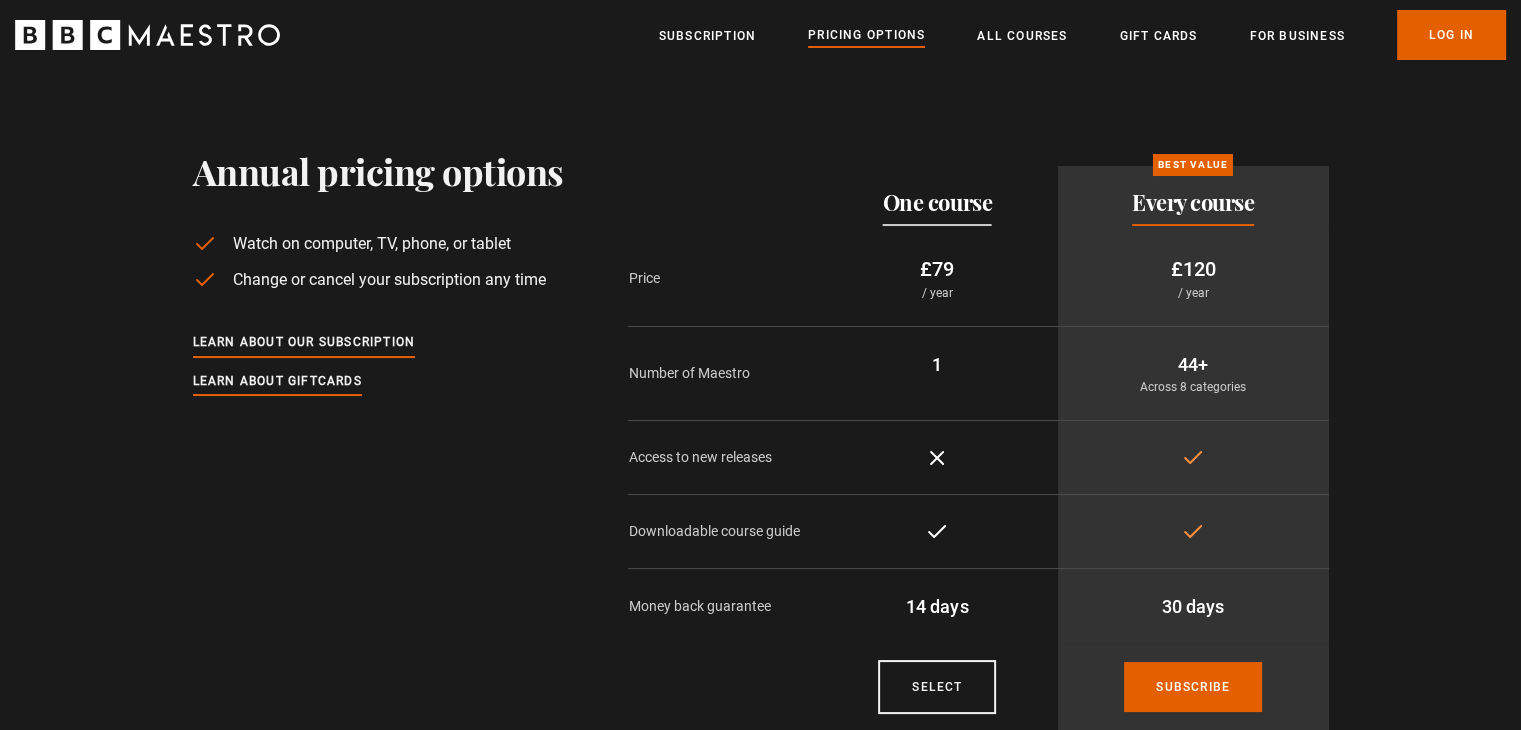 click on "One course" at bounding box center (937, 202) 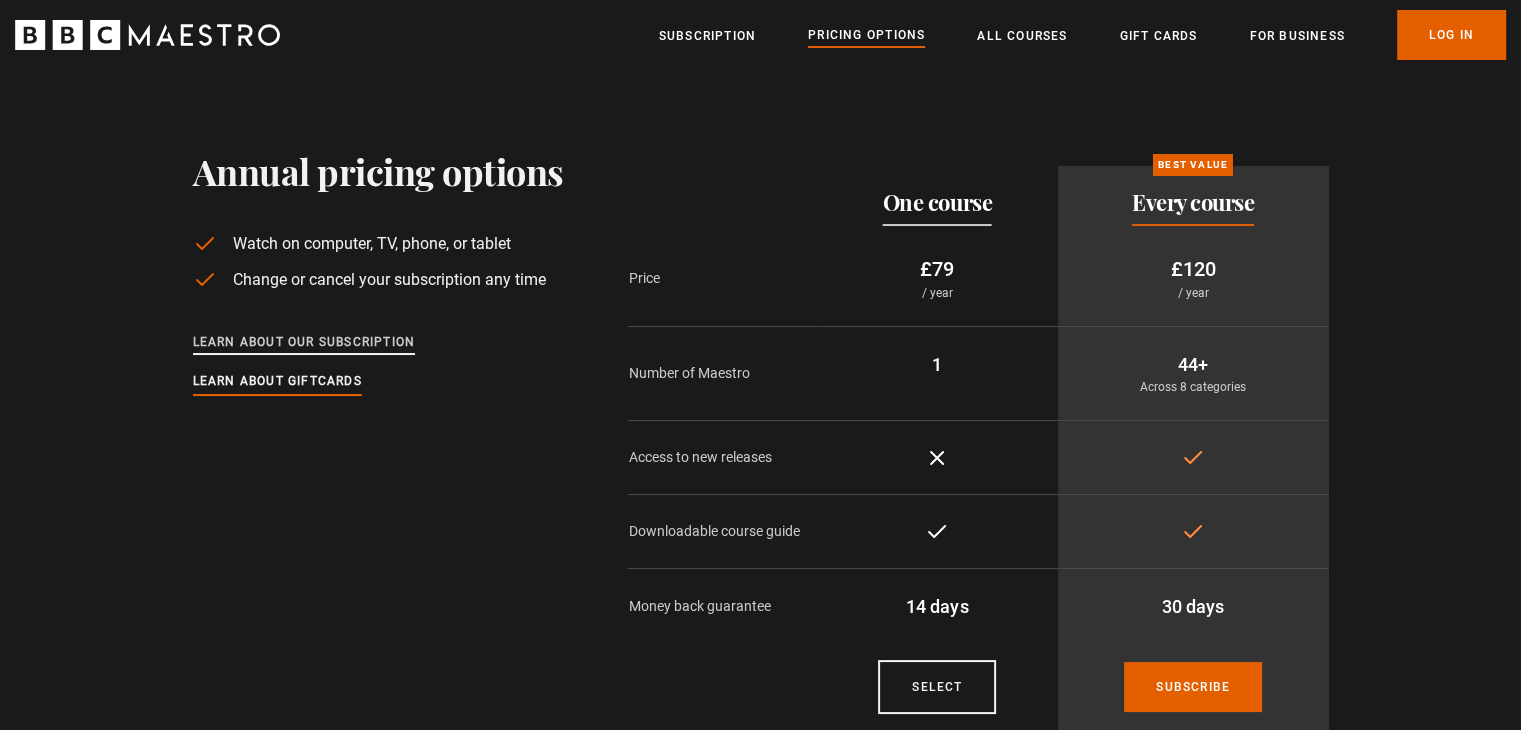 click on "Learn about our subscription" at bounding box center (304, 343) 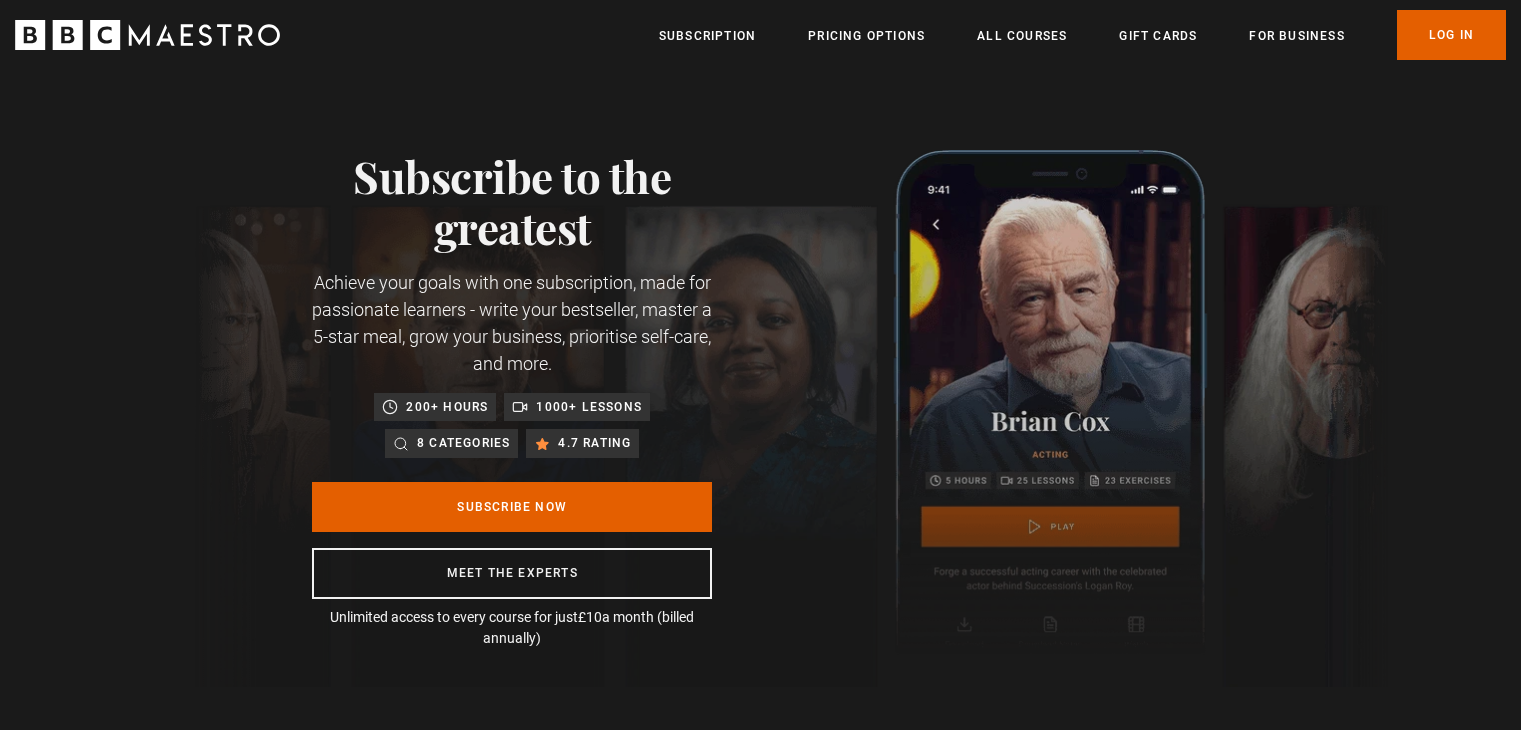 scroll, scrollTop: 0, scrollLeft: 0, axis: both 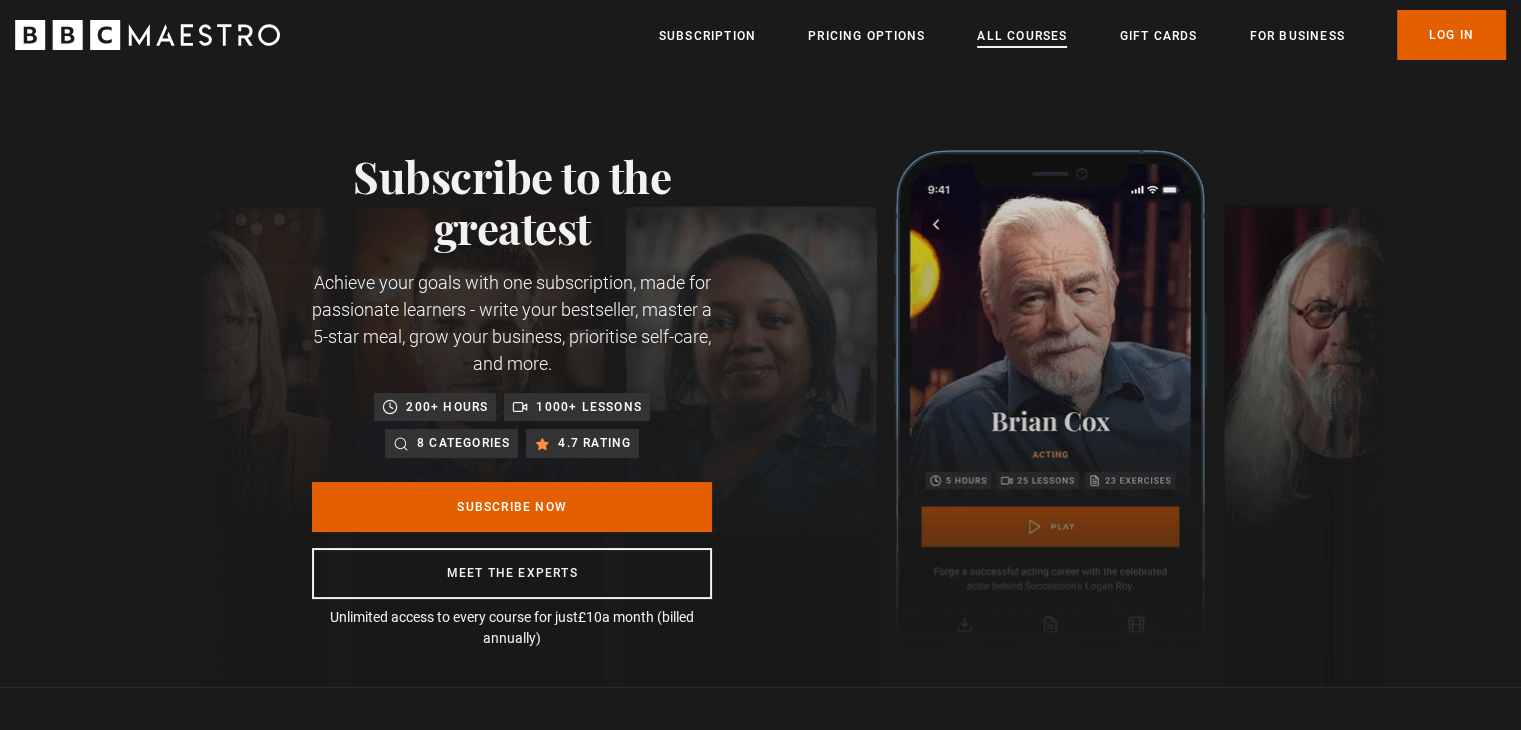 click on "All Courses" at bounding box center (1022, 36) 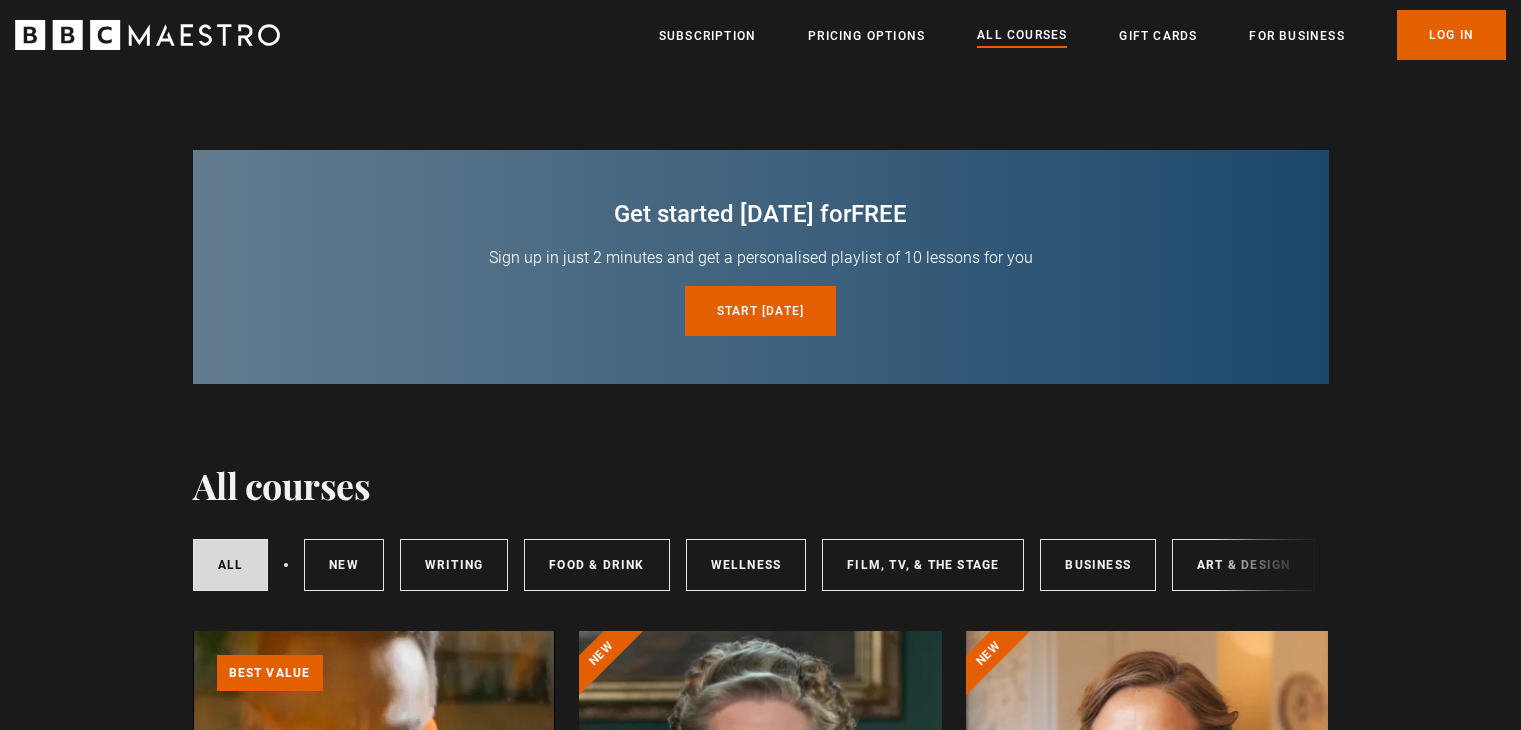 scroll, scrollTop: 0, scrollLeft: 0, axis: both 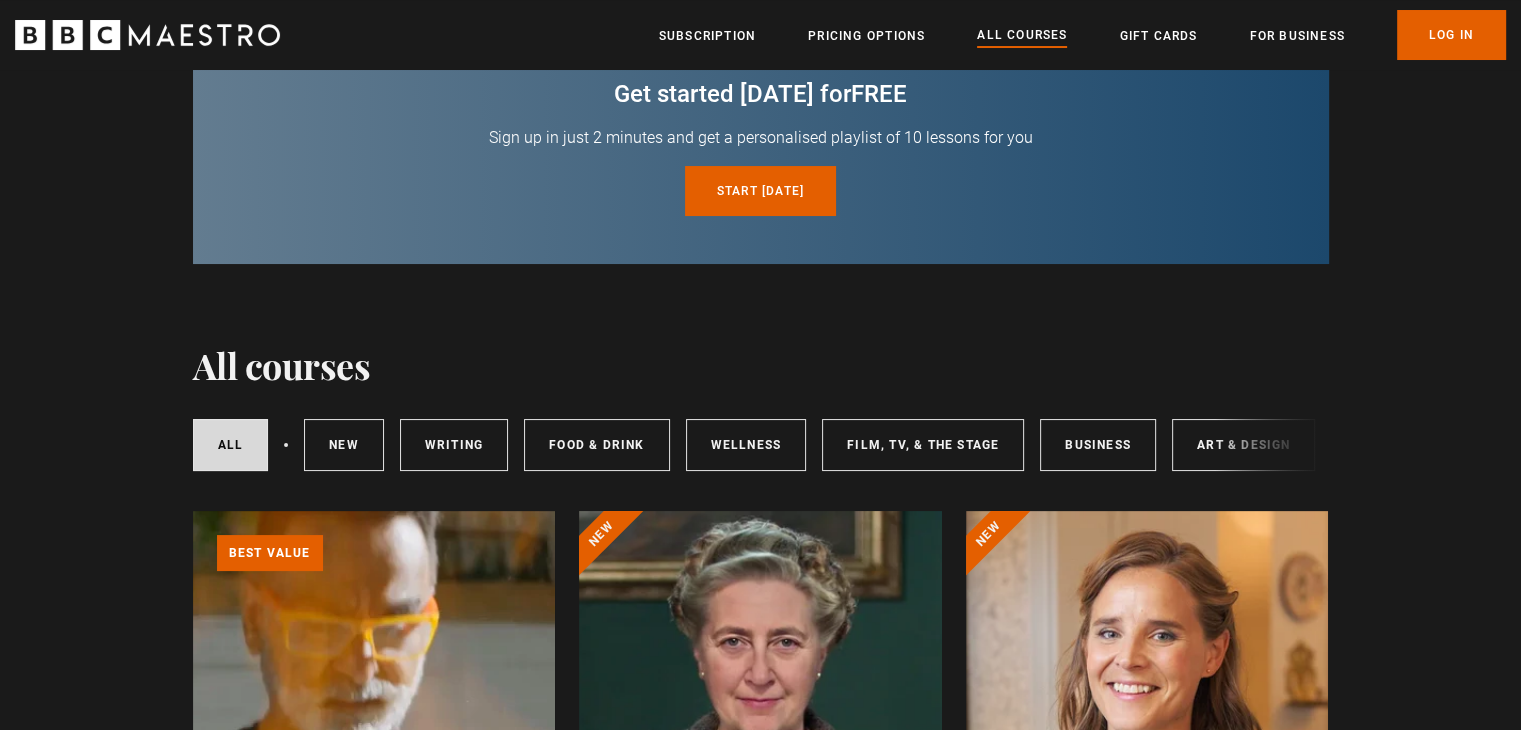 click on "All courses
New courses
Writing
Food & Drink
Wellness
Film, TV, & The Stage
Business
Art & Design
Music
Home & Lifestyle" at bounding box center [761, 445] 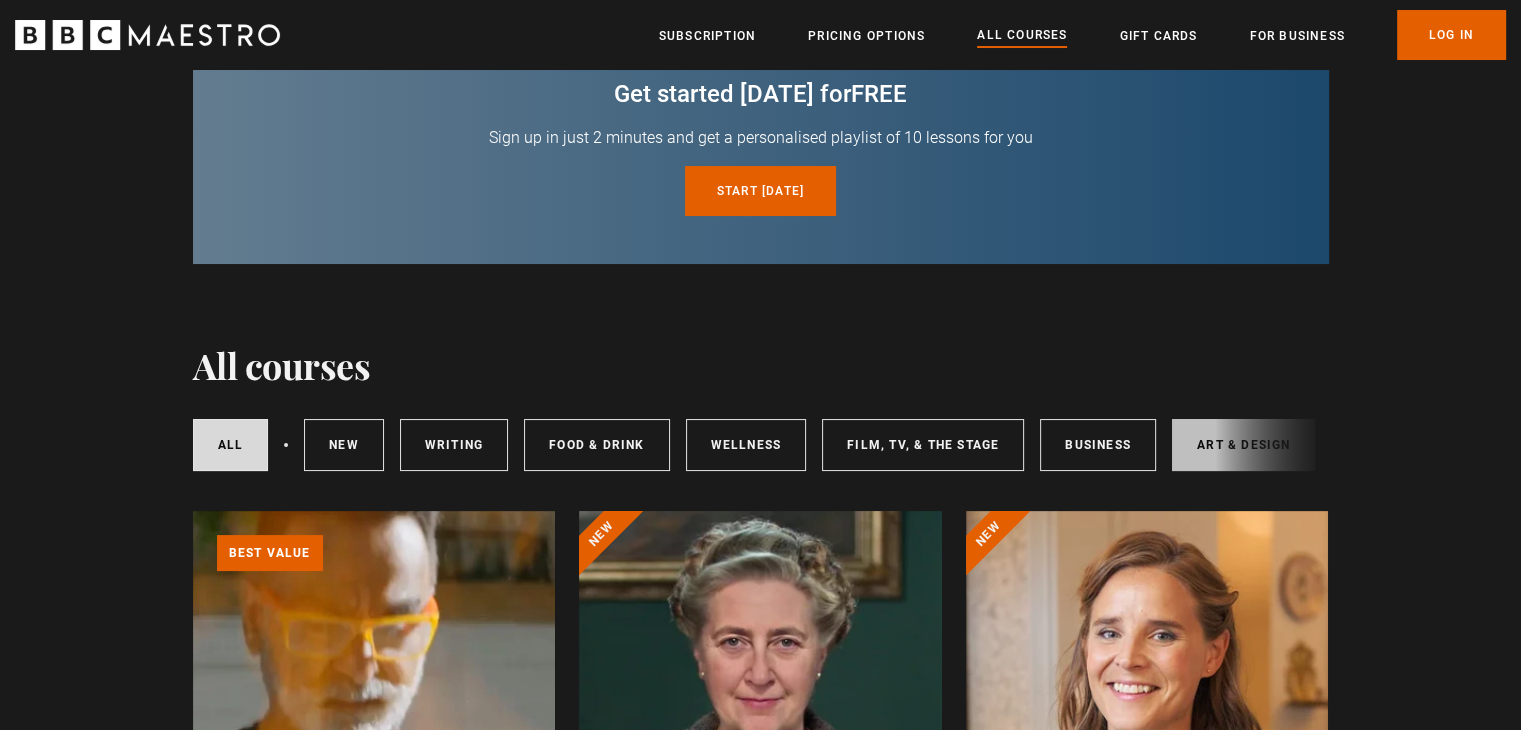 scroll, scrollTop: 130, scrollLeft: 0, axis: vertical 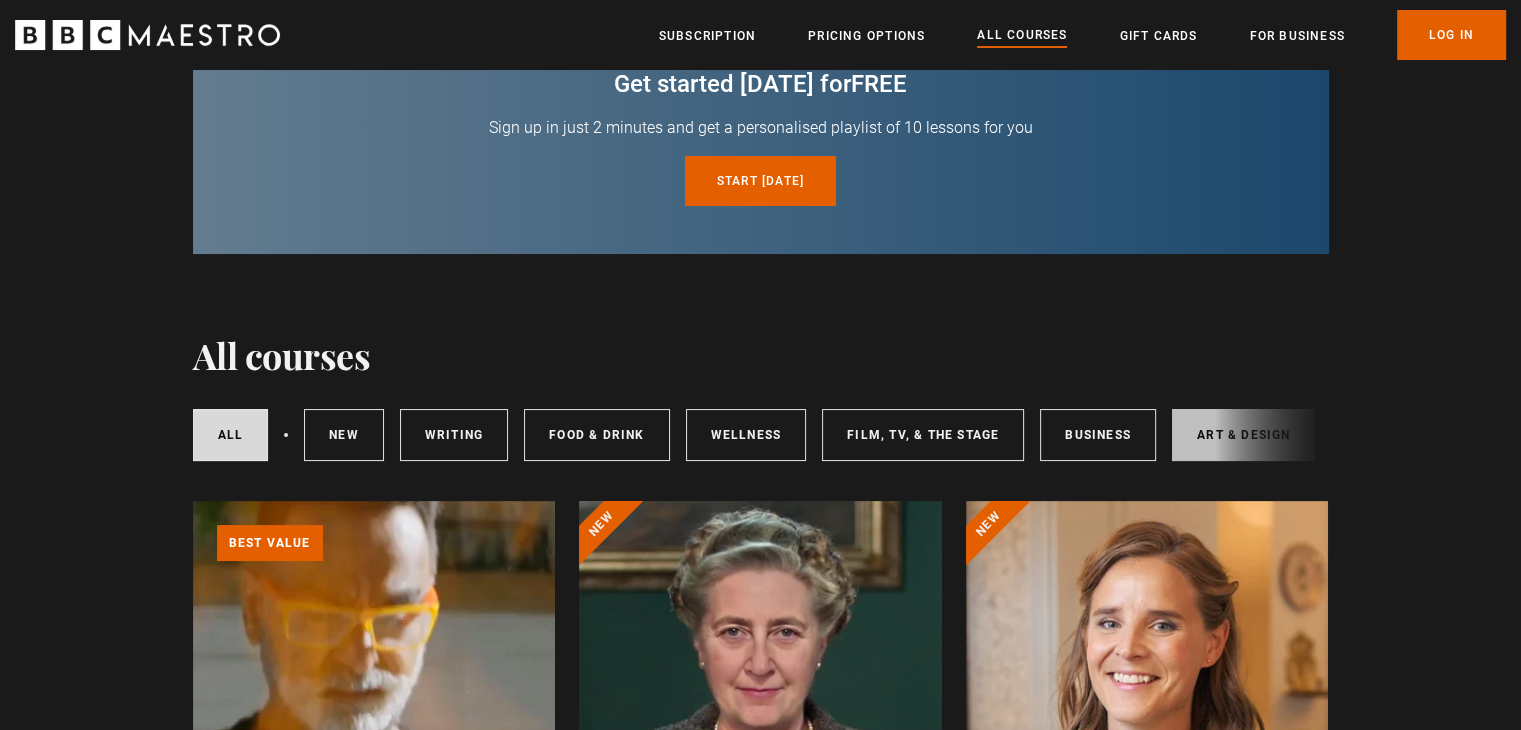 click on "Art & Design" at bounding box center [1243, 435] 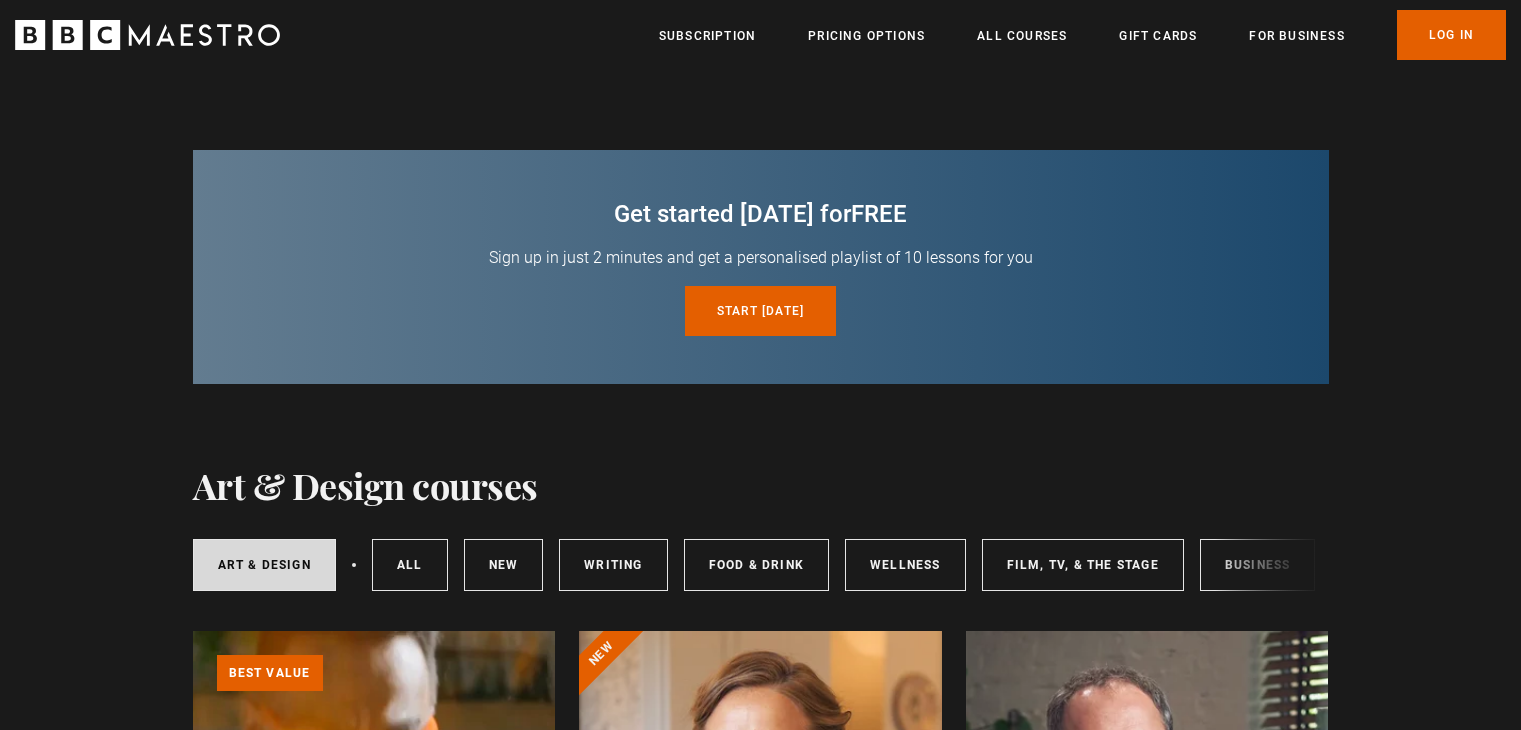 scroll, scrollTop: 0, scrollLeft: 0, axis: both 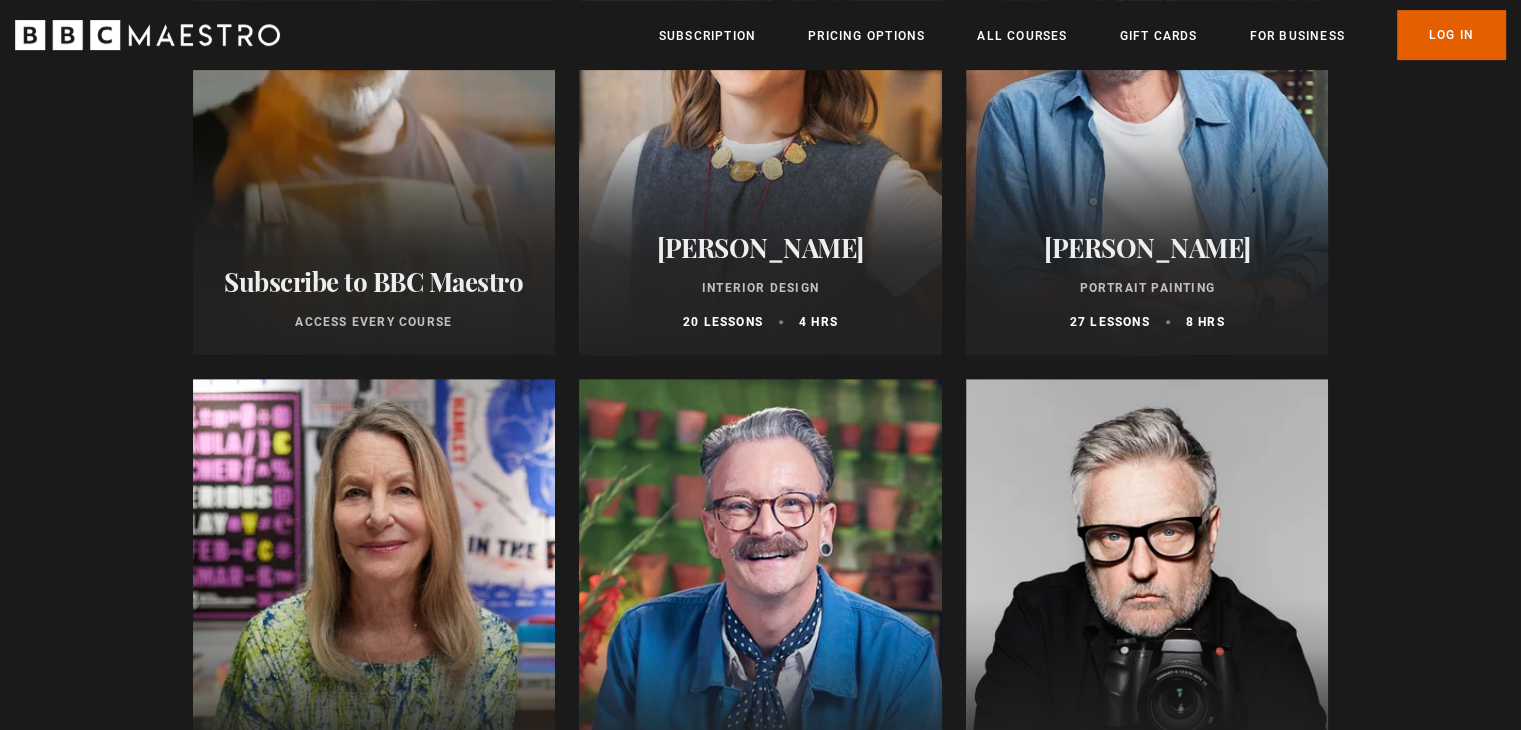 click on "Portrait Painting" at bounding box center (1147, 288) 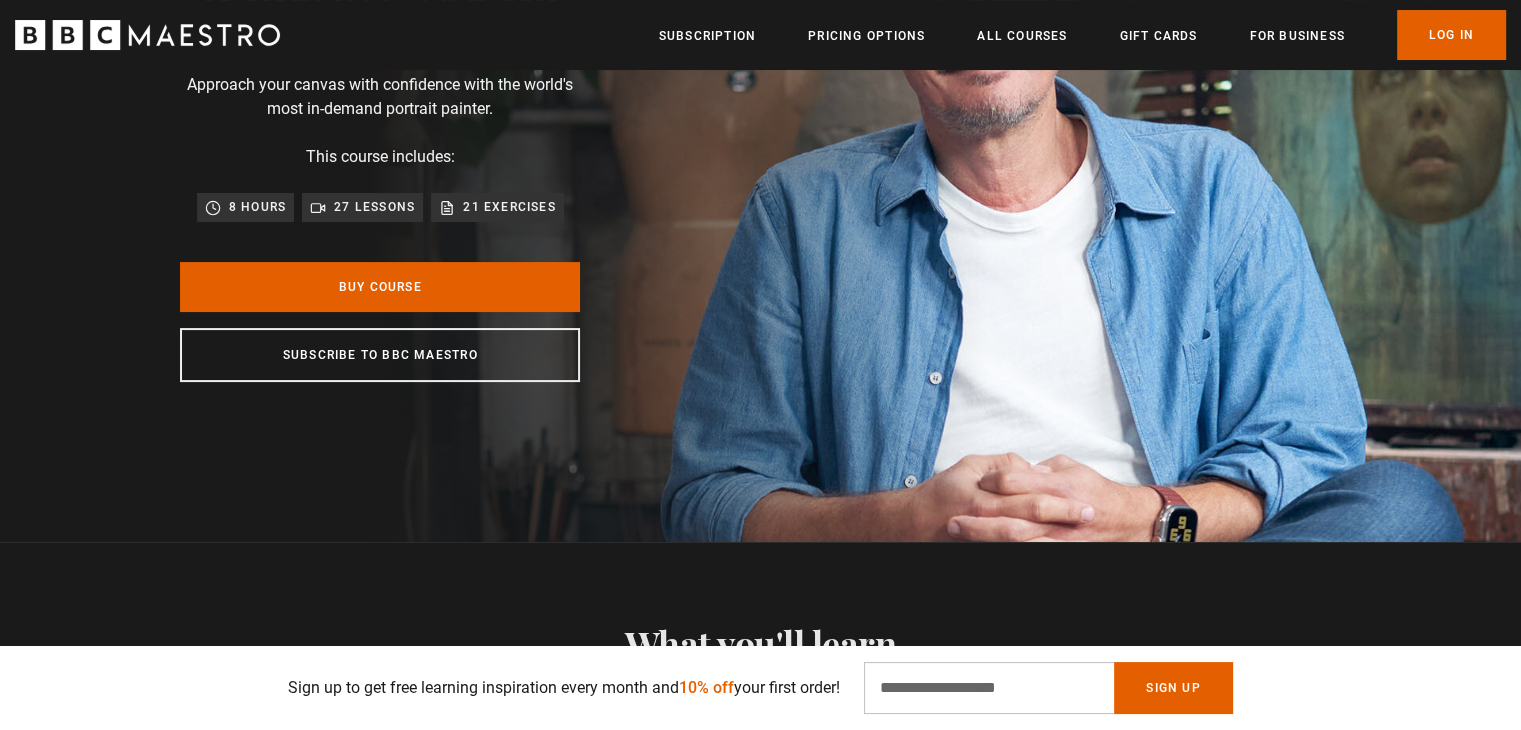 scroll, scrollTop: 0, scrollLeft: 0, axis: both 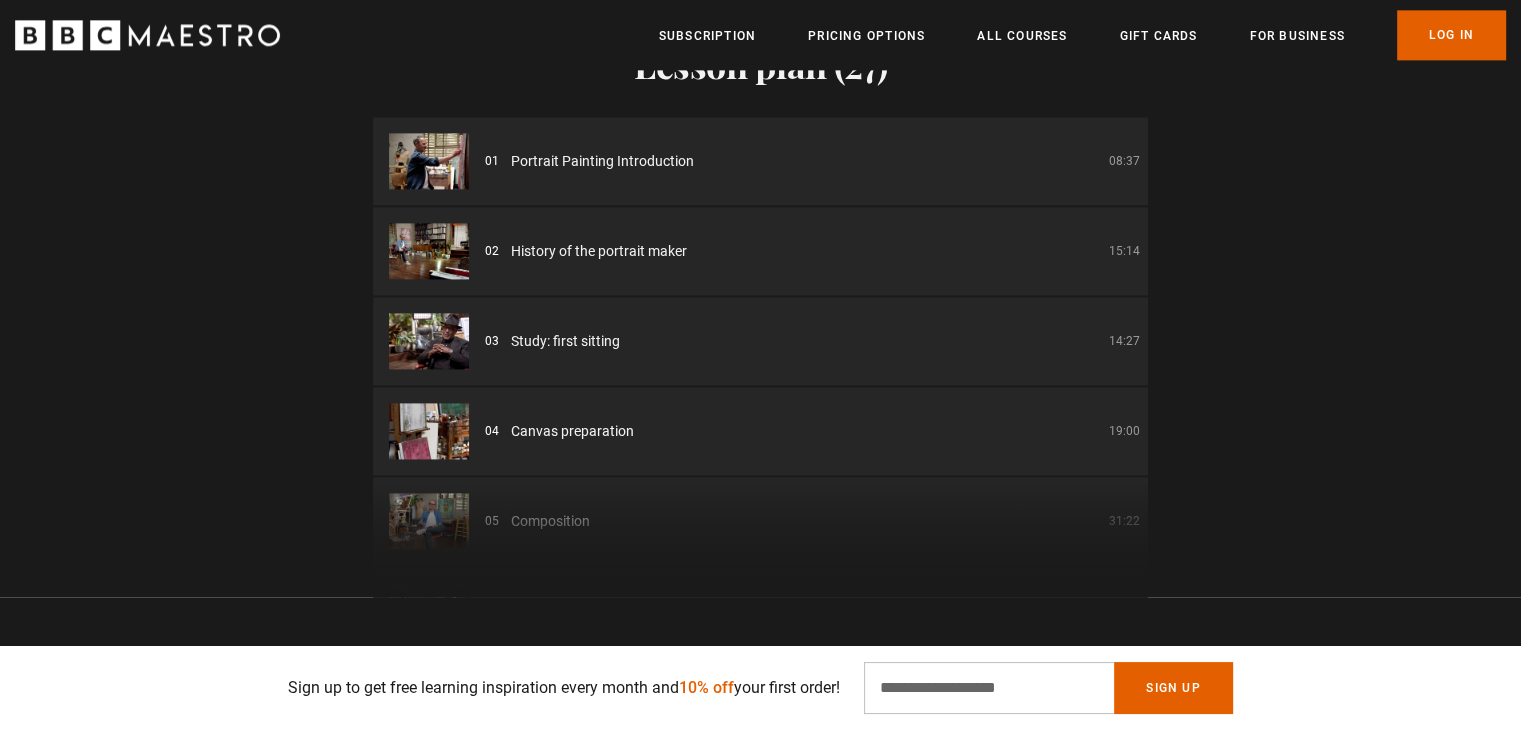 click on "01
Portrait Painting Introduction
08:37
02
History of the portrait maker
15:14
03
Study: first sitting
14:27
04
Canvas preparation
19:00
05
Composition
31:22
06
Choosing a subject
17:27
07
Lighting your subject
17:21" at bounding box center [760, 357] 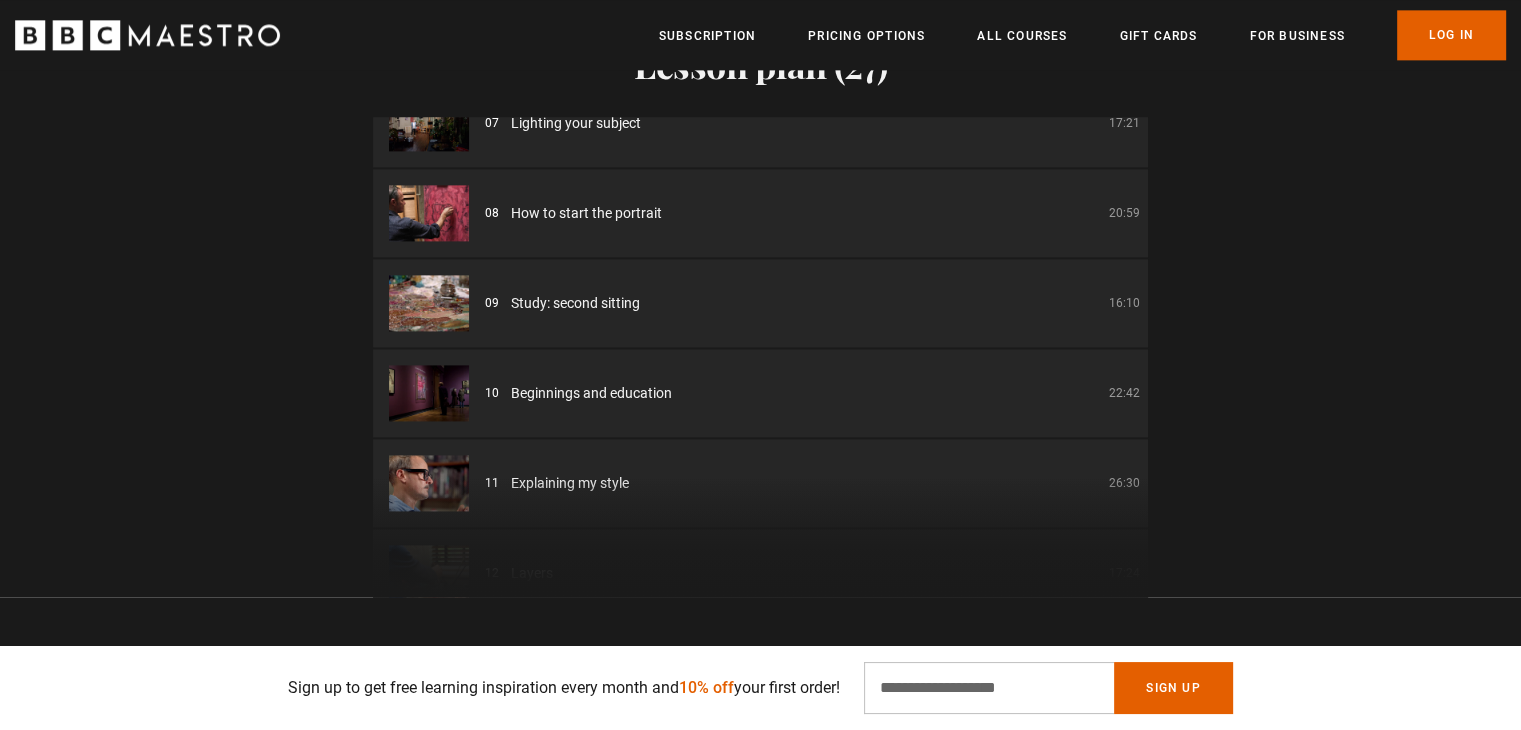 scroll, scrollTop: 616, scrollLeft: 0, axis: vertical 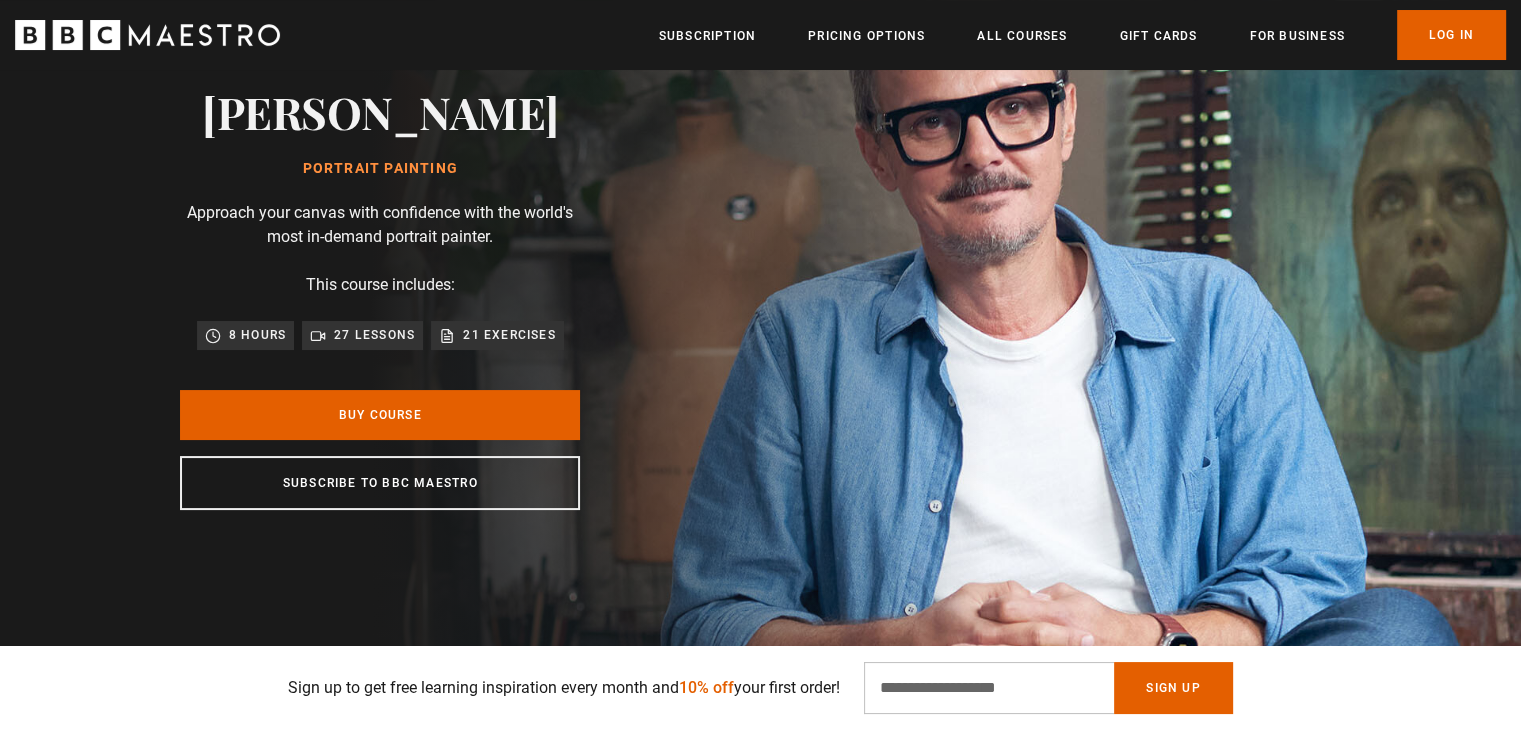 click on "21
exercises" at bounding box center (509, 335) 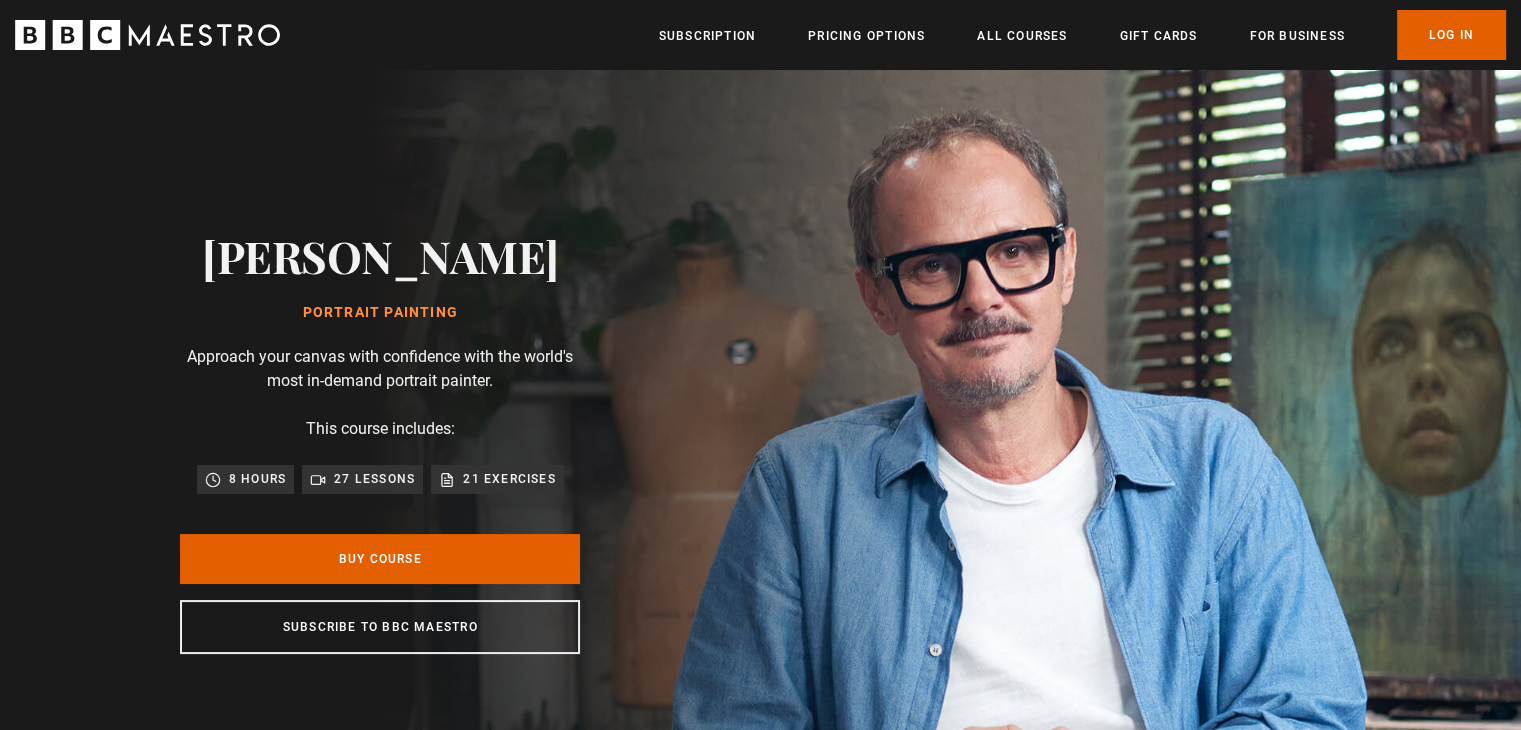 scroll, scrollTop: 0, scrollLeft: 1572, axis: horizontal 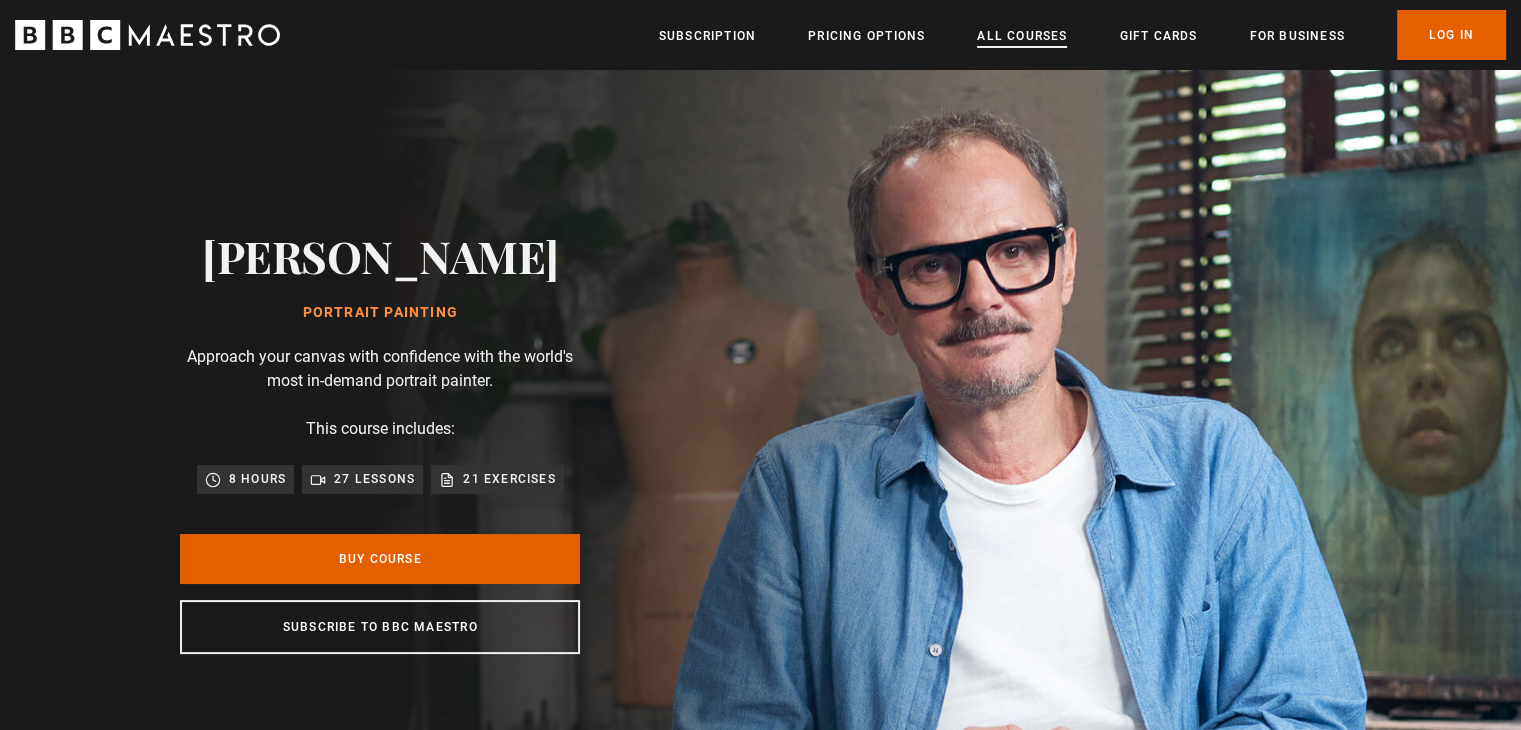 click on "All Courses" at bounding box center (1022, 36) 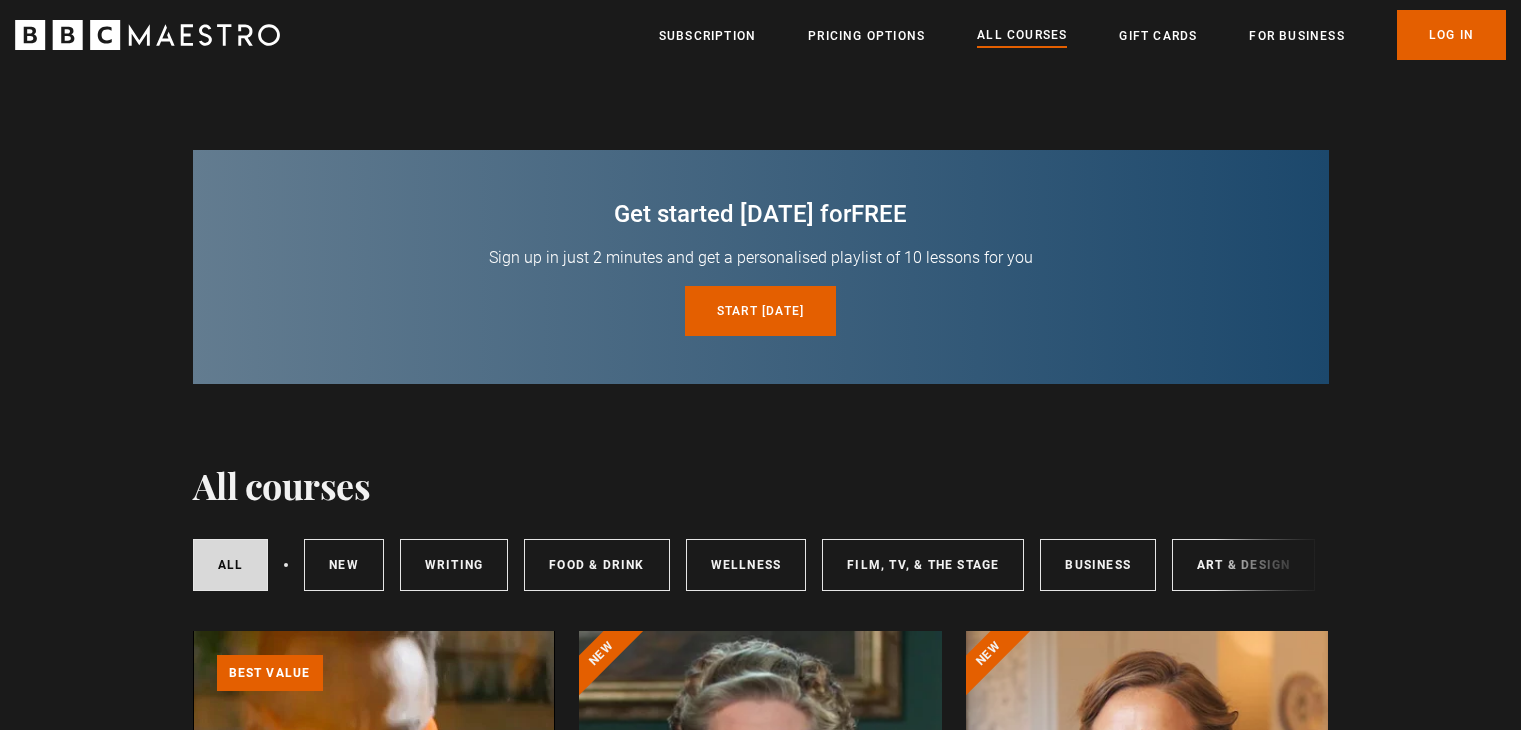 scroll, scrollTop: 0, scrollLeft: 0, axis: both 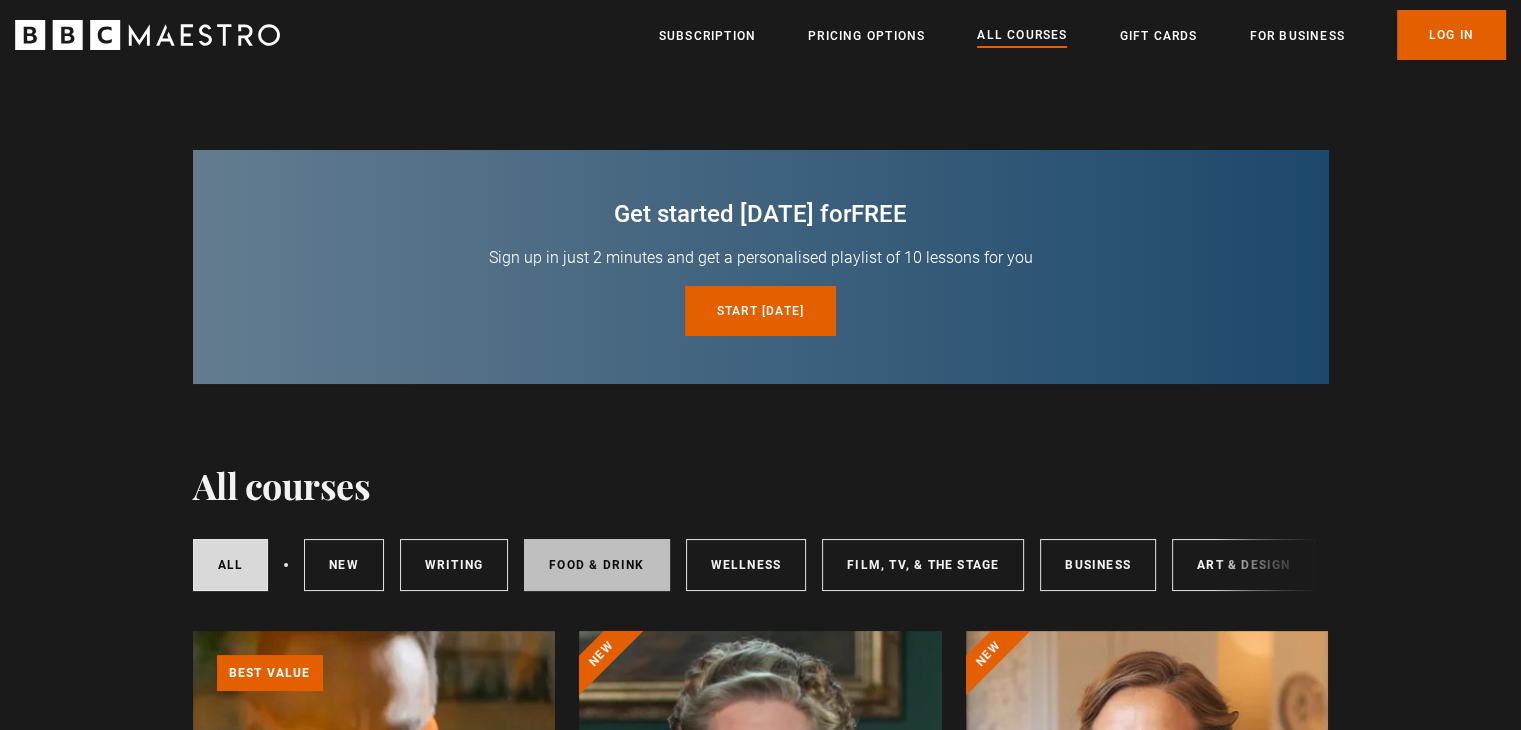 click on "Food & Drink" at bounding box center [596, 565] 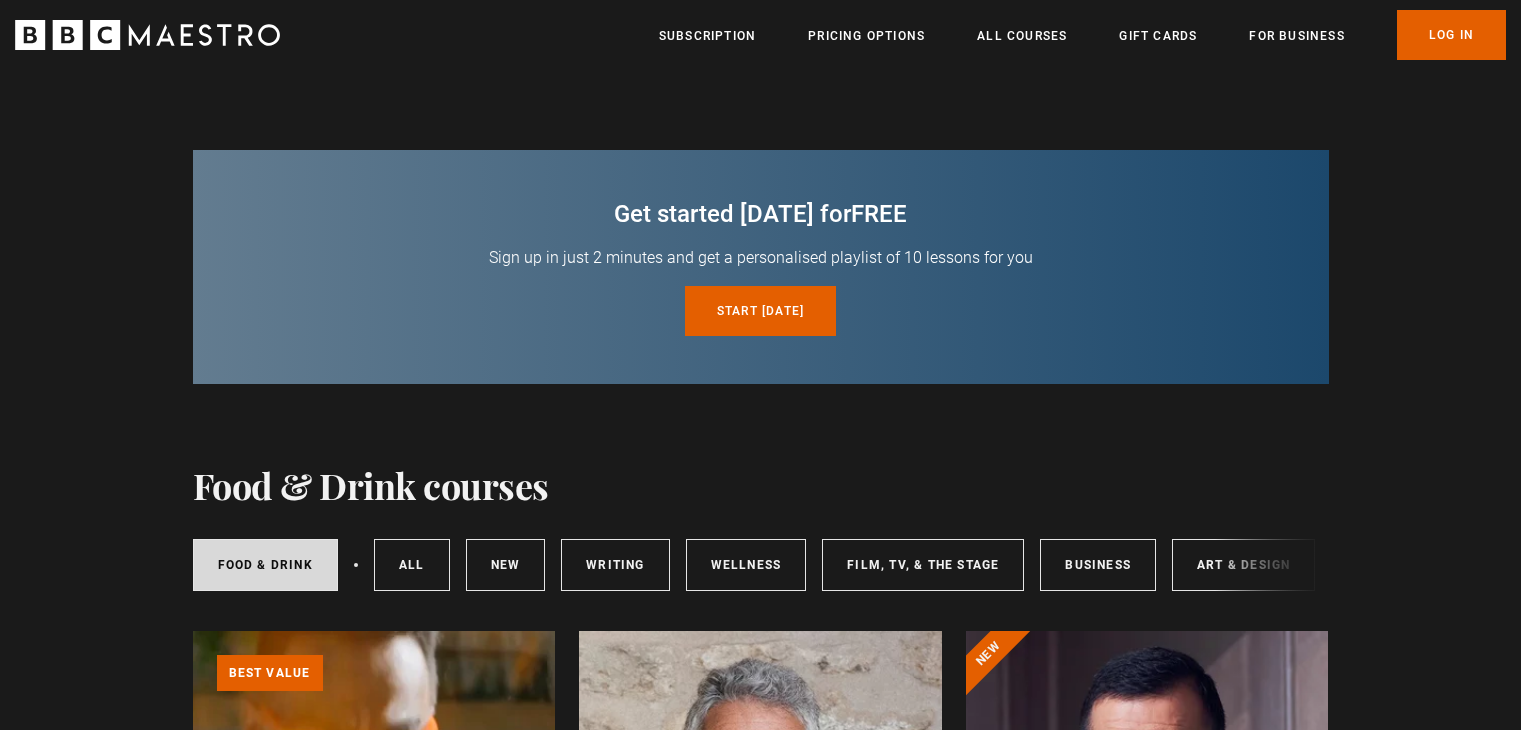 scroll, scrollTop: 0, scrollLeft: 0, axis: both 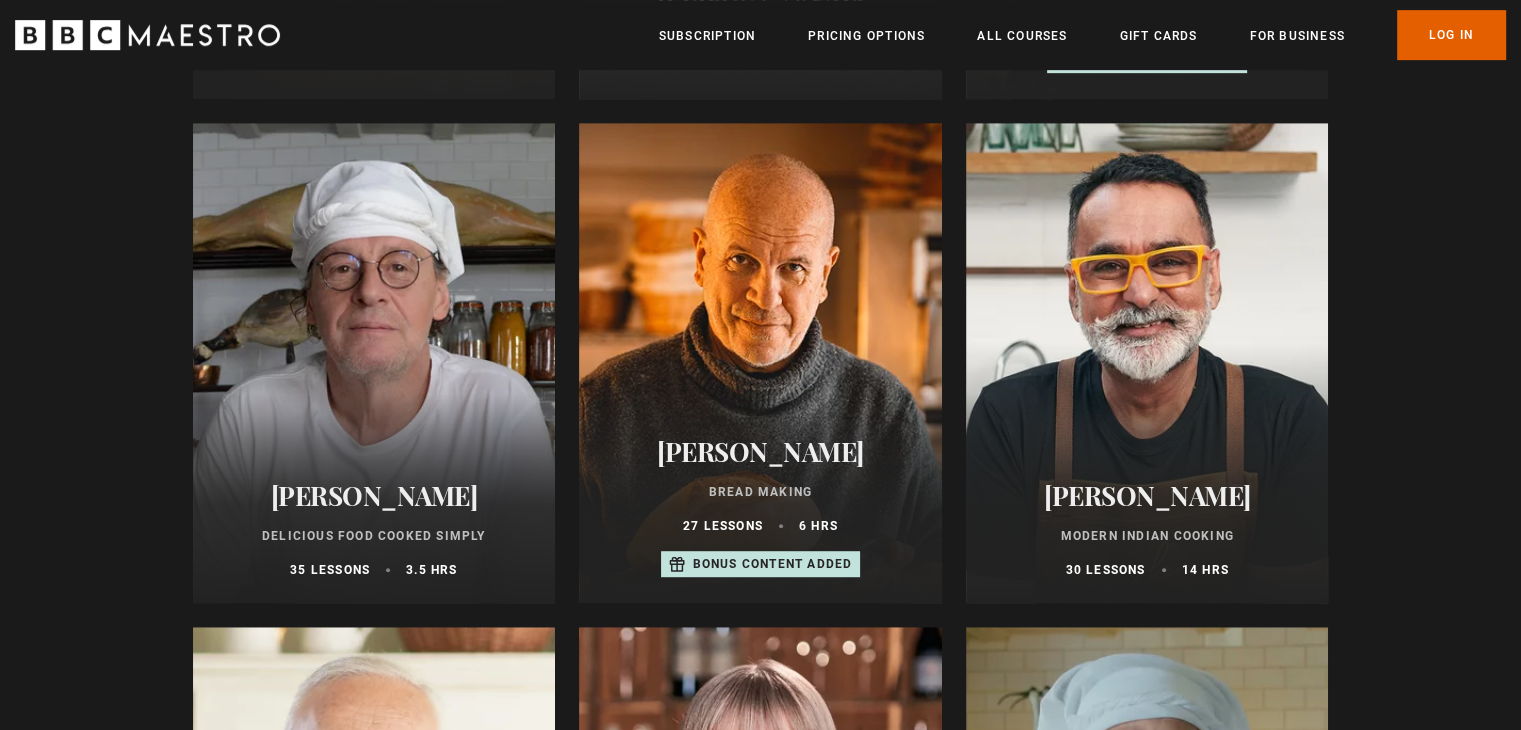 click at bounding box center [760, 363] 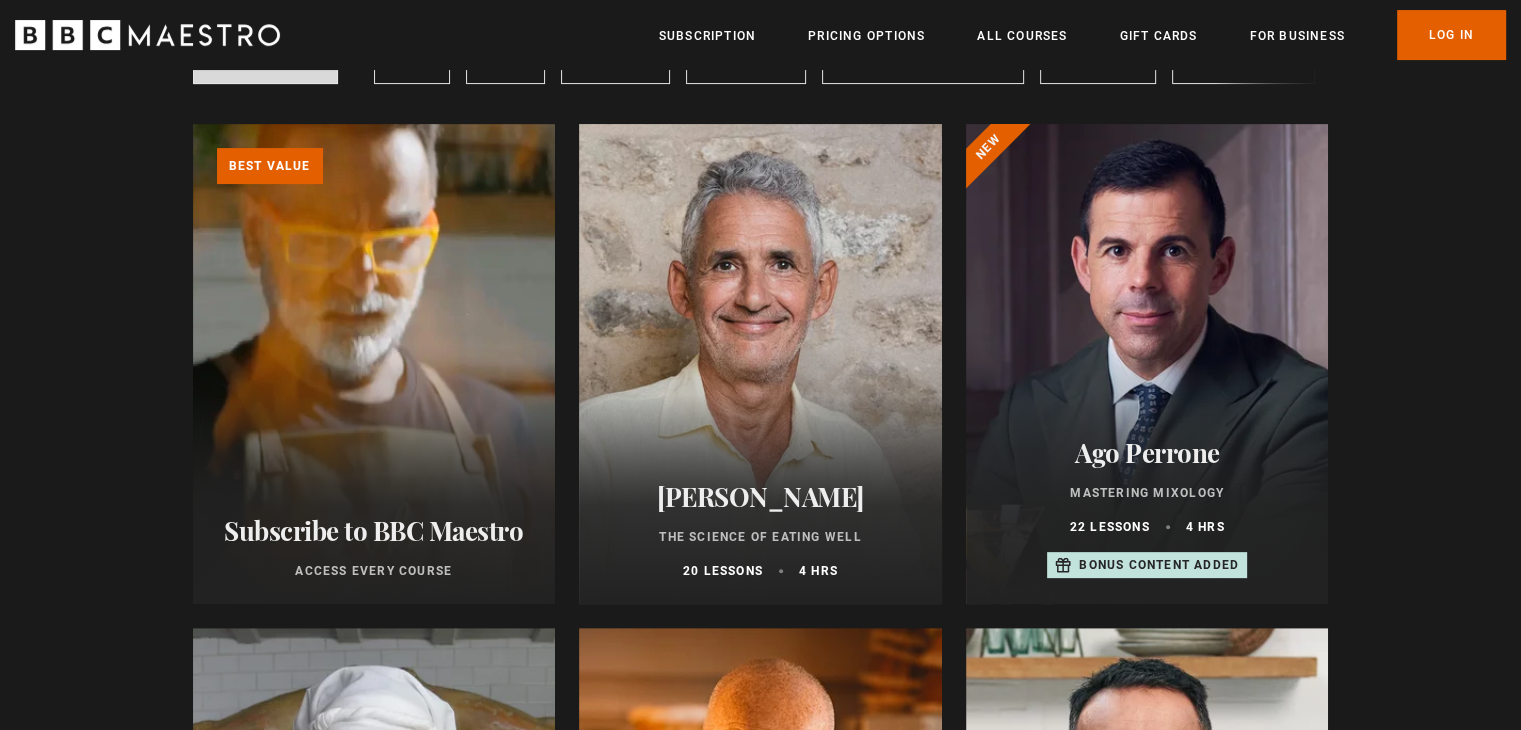 scroll, scrollTop: 508, scrollLeft: 0, axis: vertical 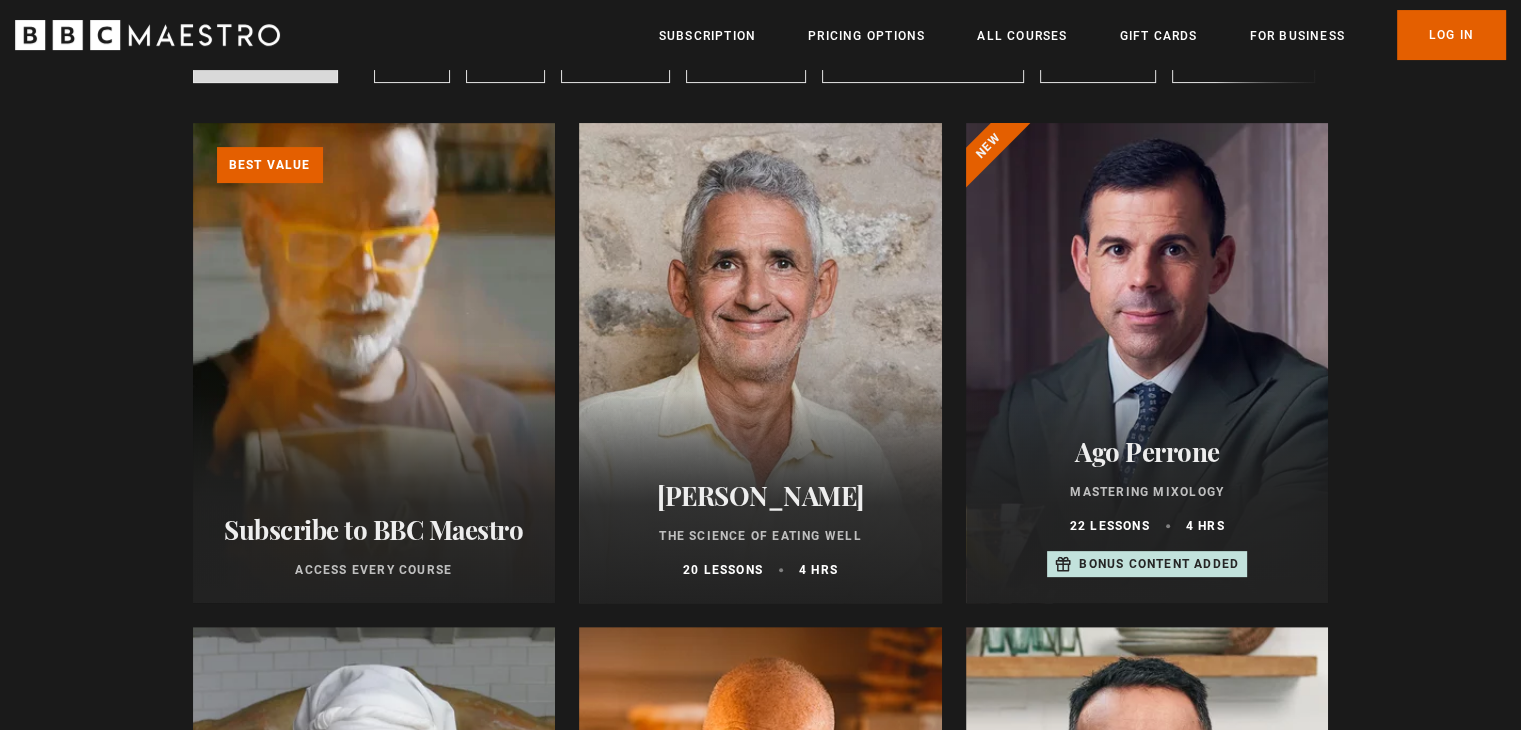 click at bounding box center (760, 363) 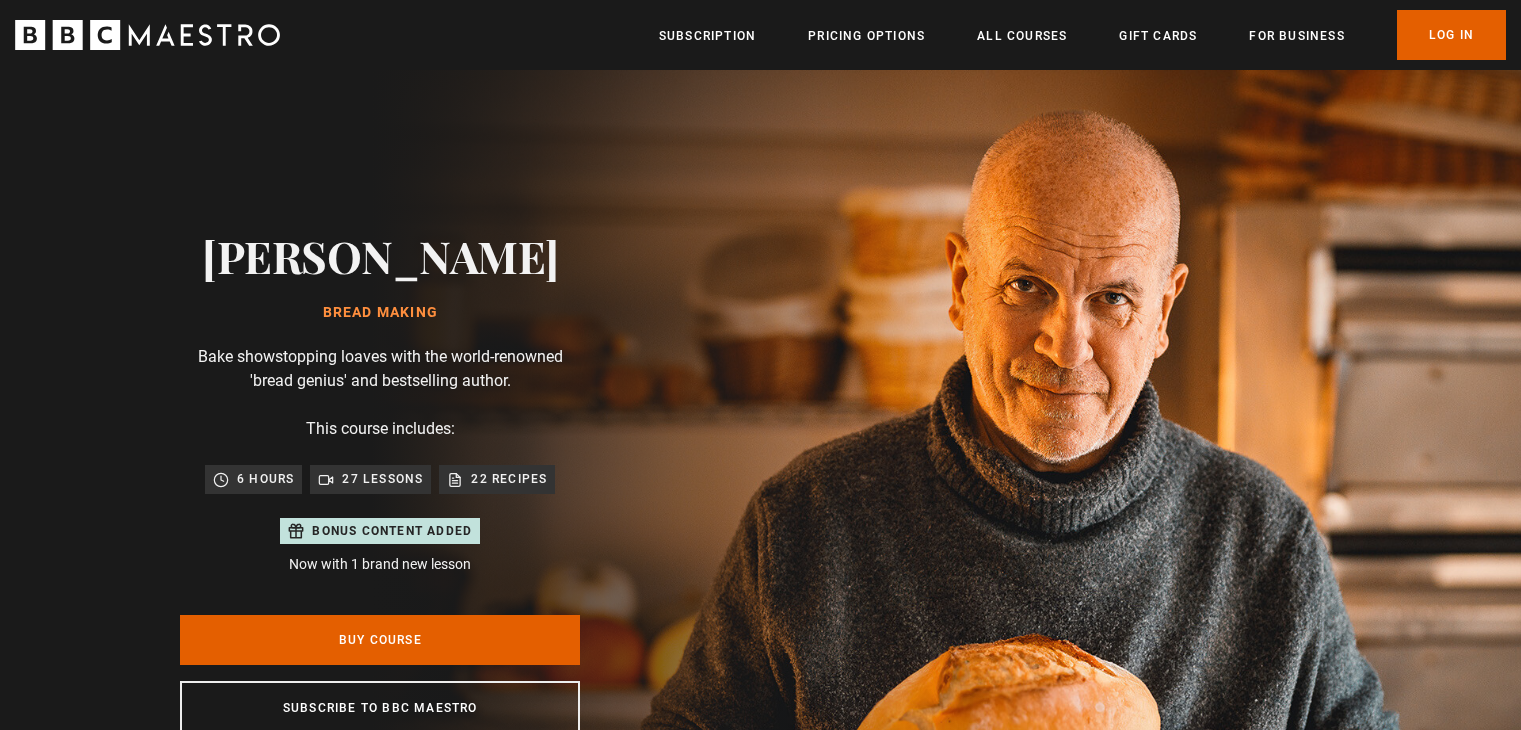 scroll, scrollTop: 0, scrollLeft: 0, axis: both 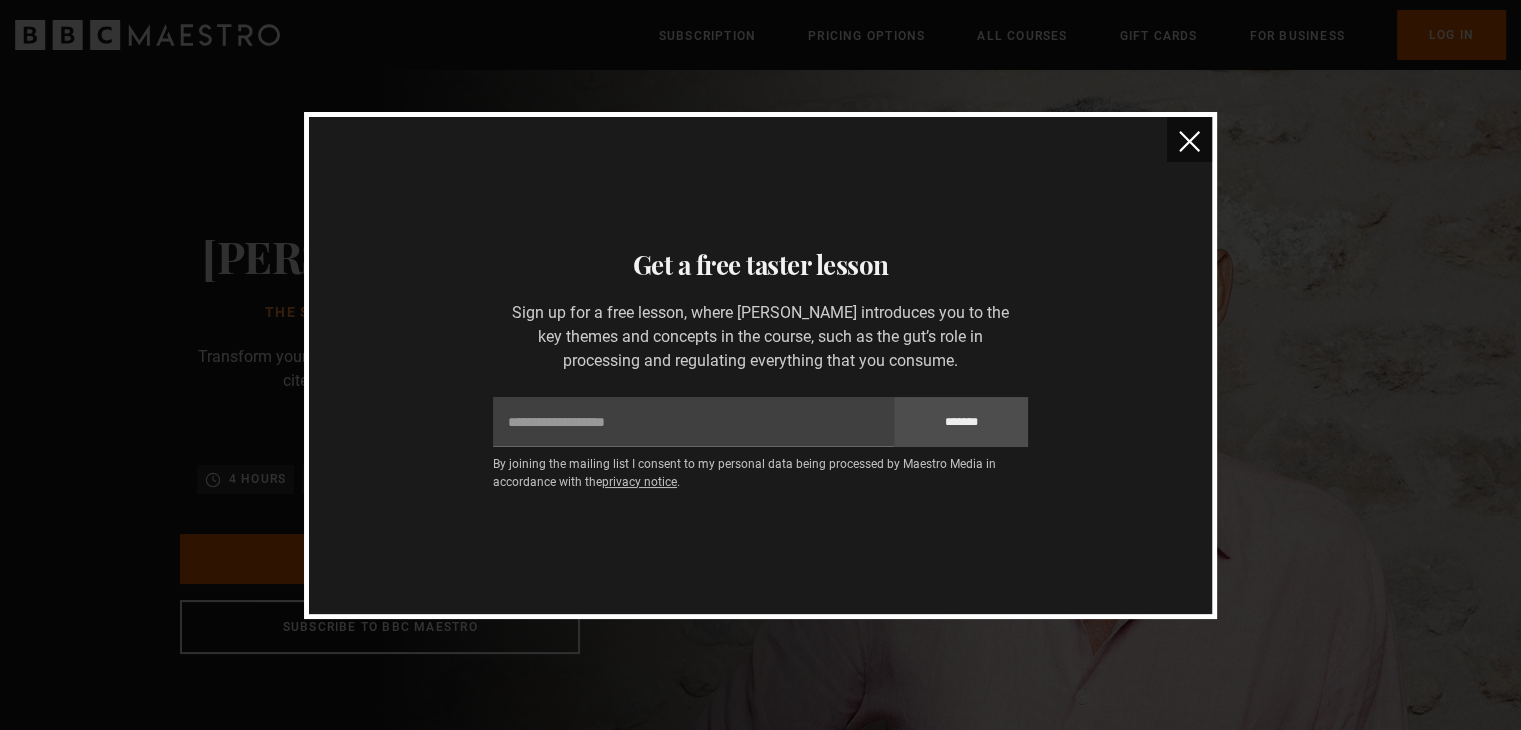 click at bounding box center [1189, 141] 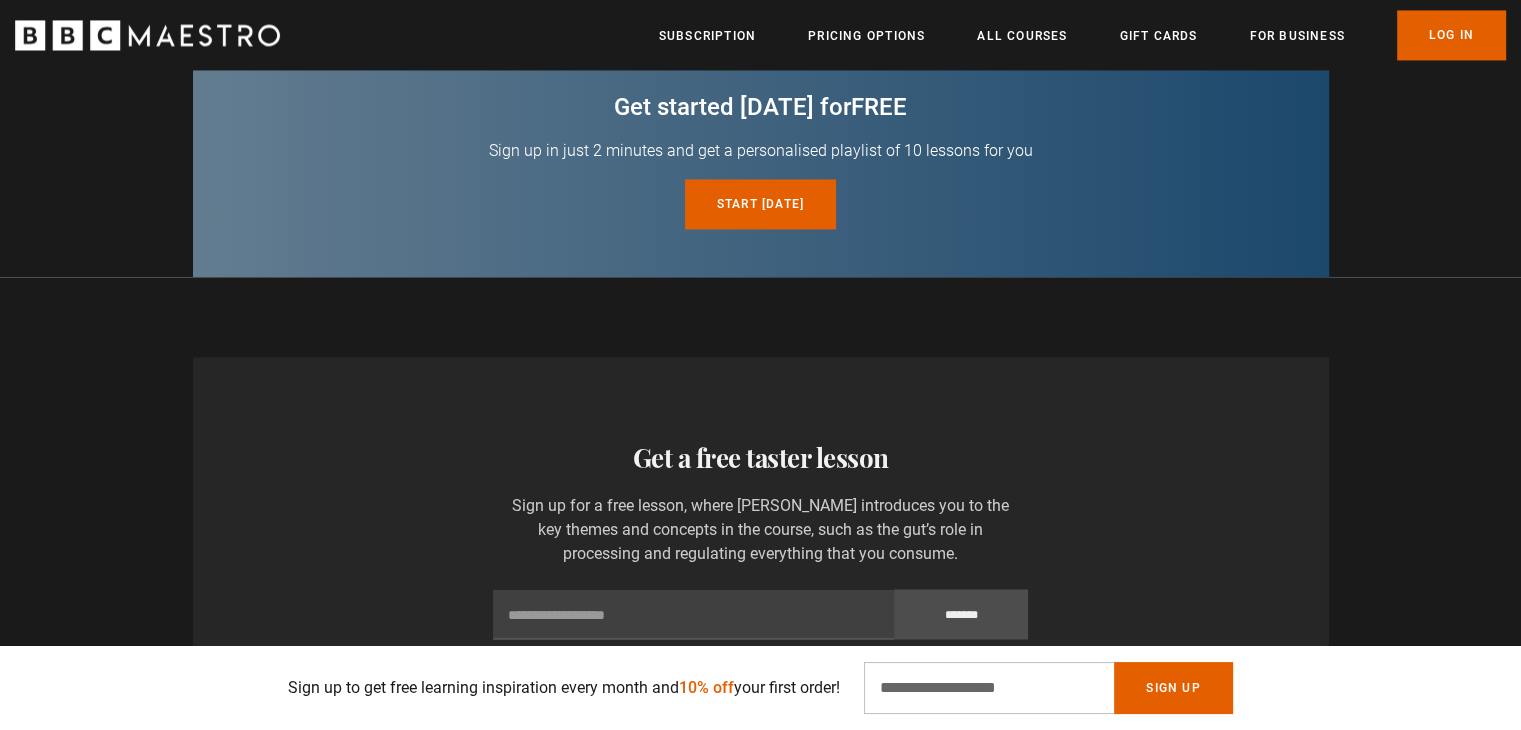 scroll, scrollTop: 3332, scrollLeft: 0, axis: vertical 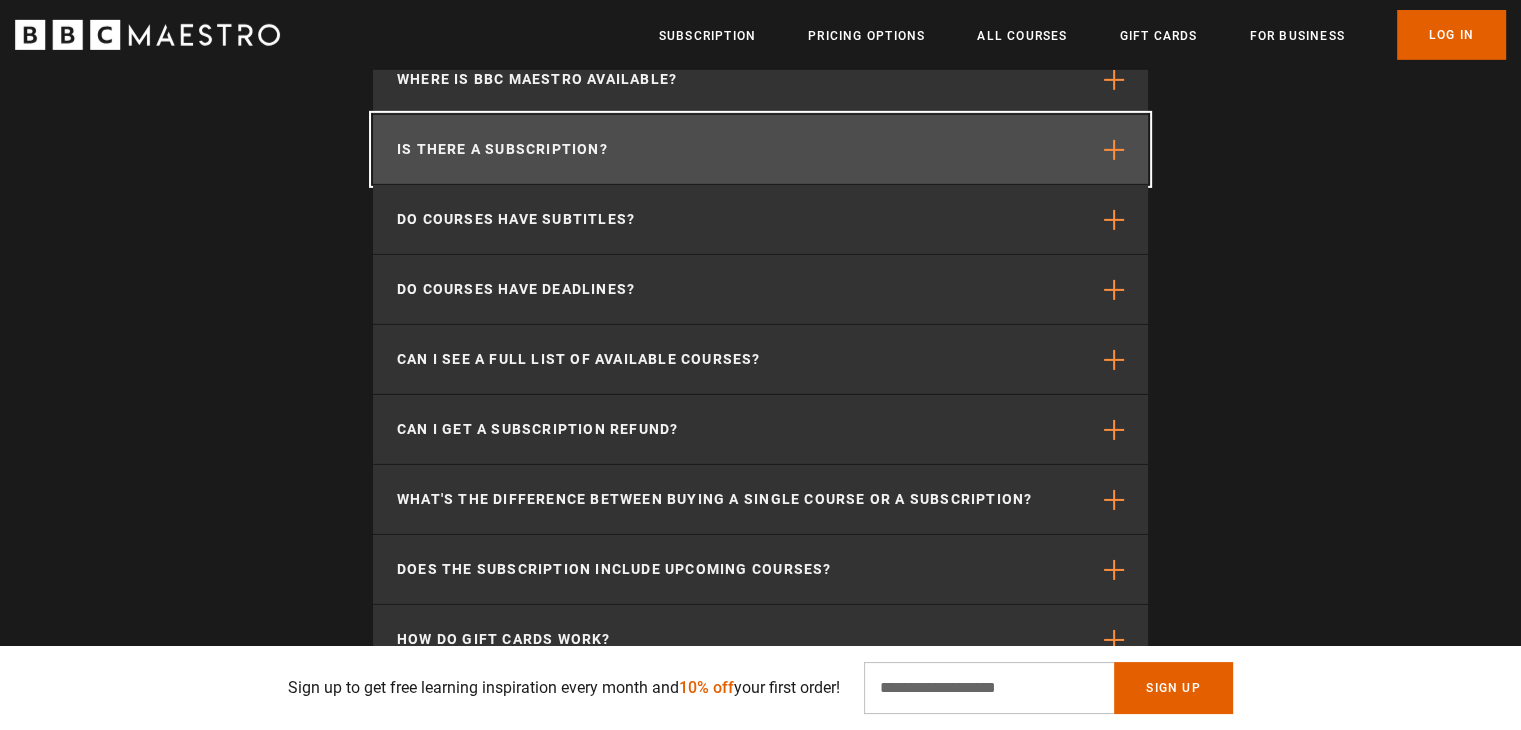 click at bounding box center [1114, 150] 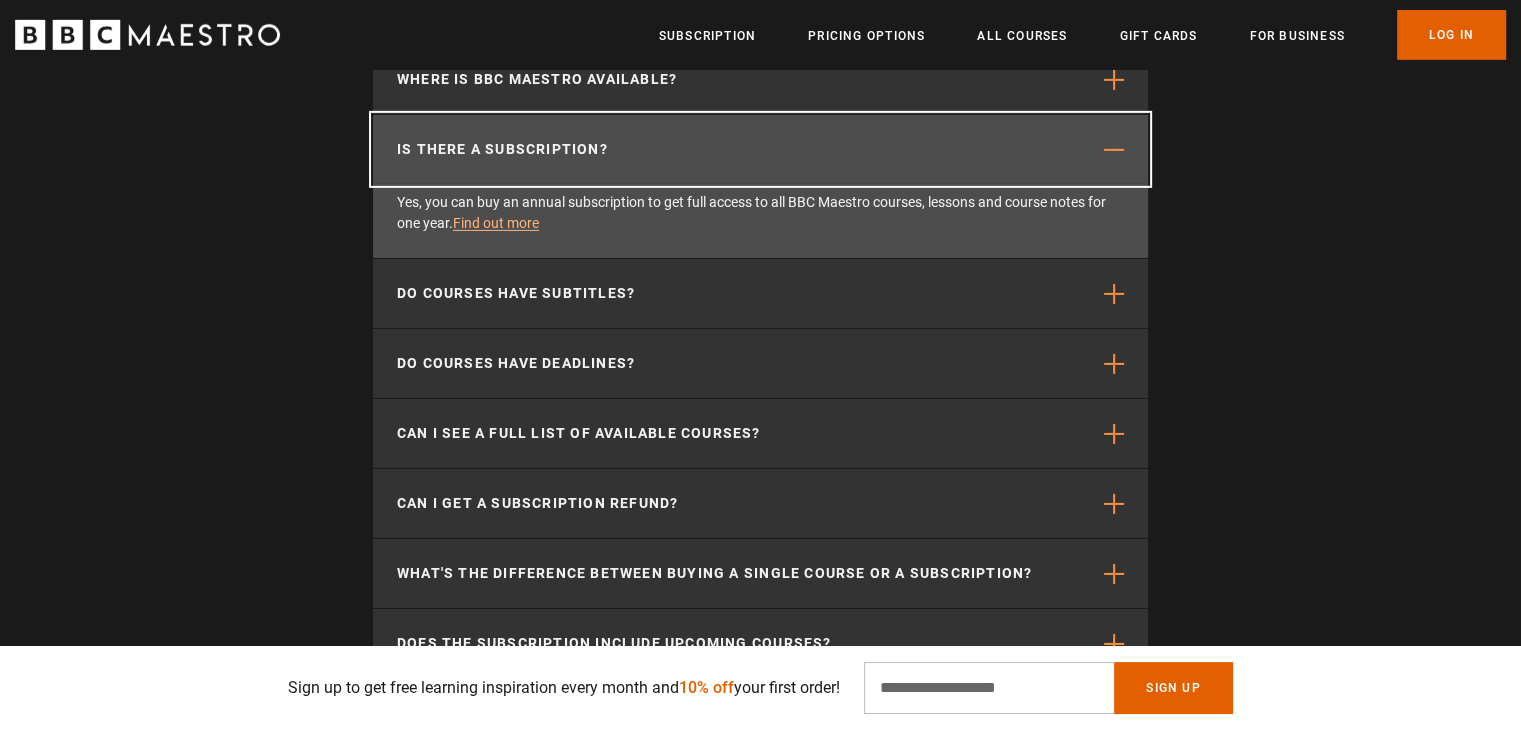 scroll, scrollTop: 0, scrollLeft: 2620, axis: horizontal 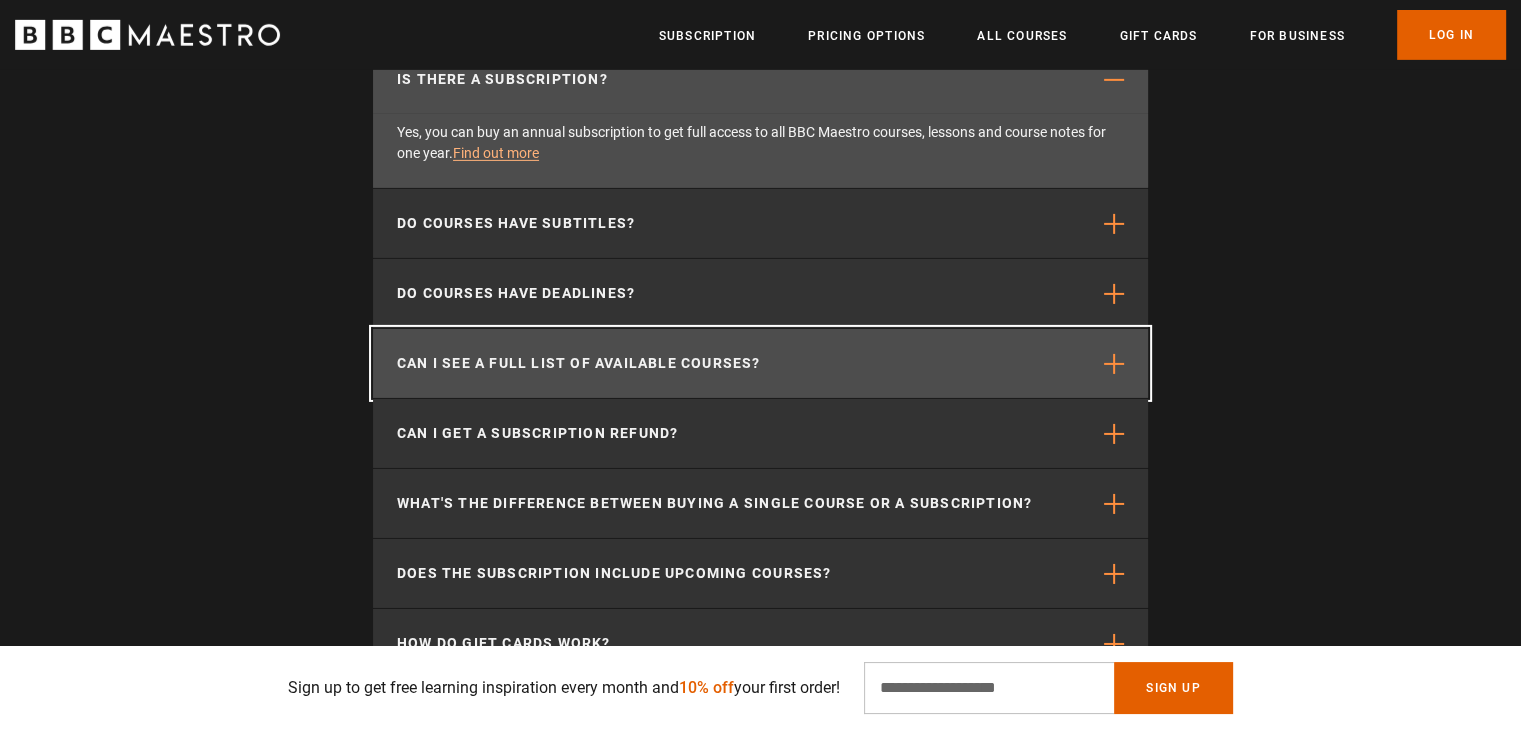click on "Can I see a full list of available courses?" at bounding box center [760, 363] 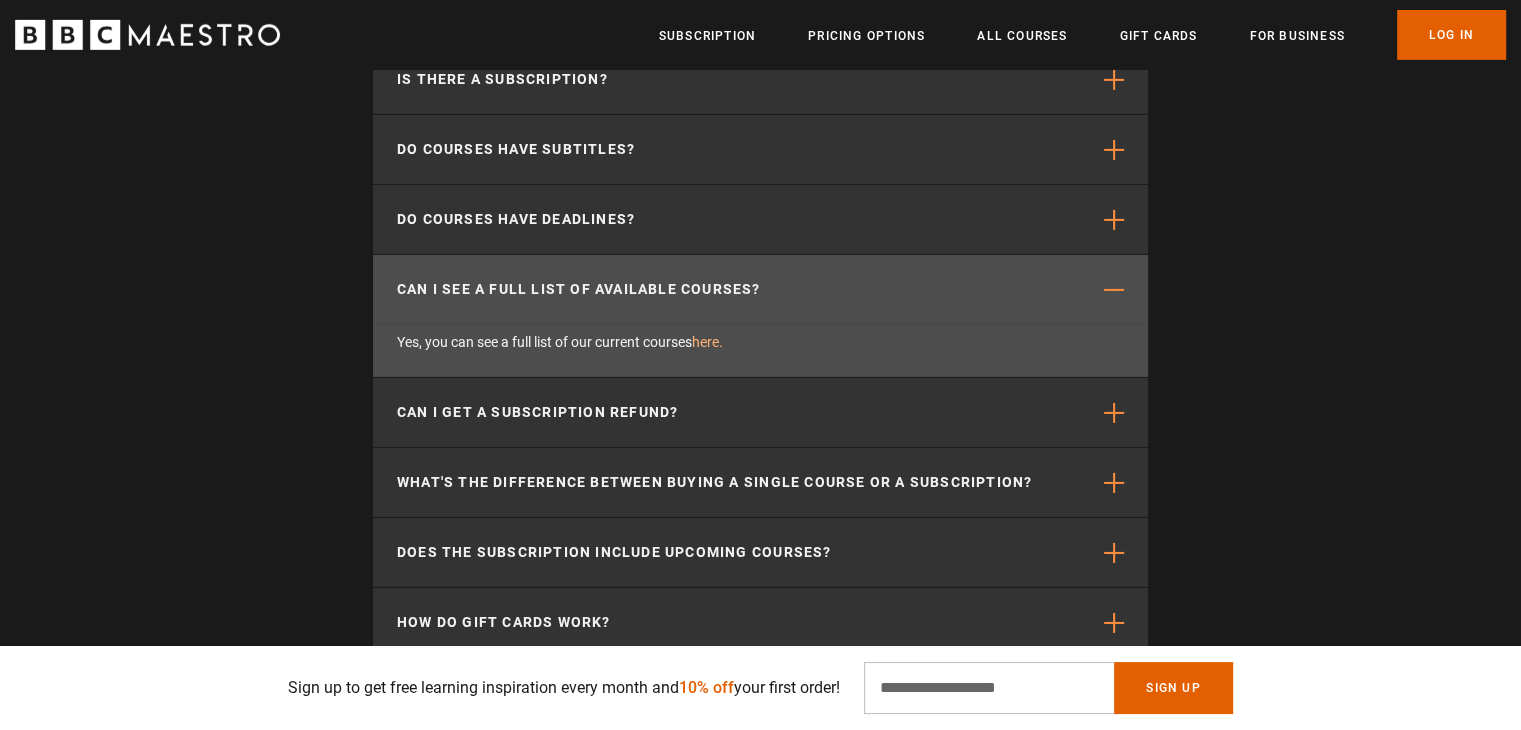 click on "here." at bounding box center (707, 342) 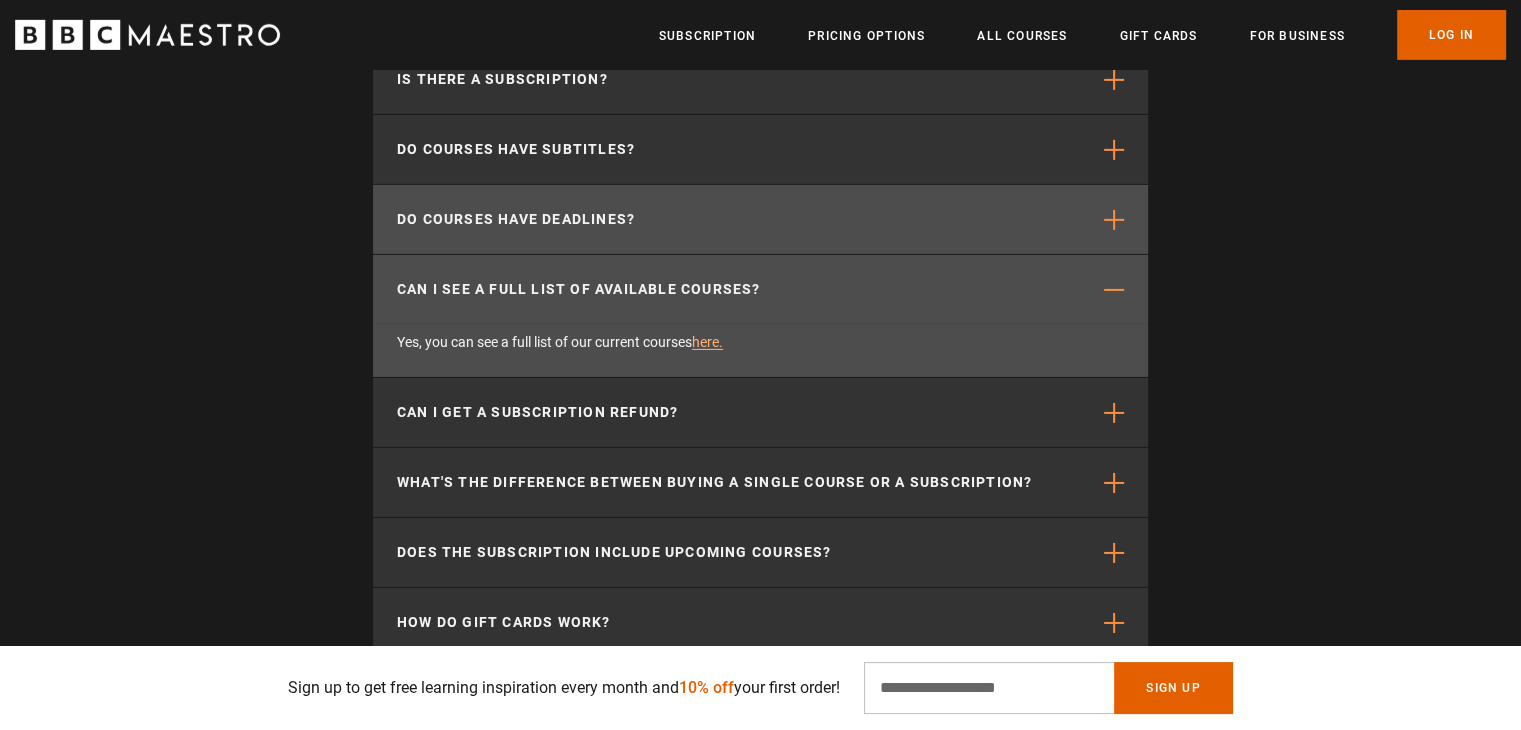 scroll, scrollTop: 0, scrollLeft: 3144, axis: horizontal 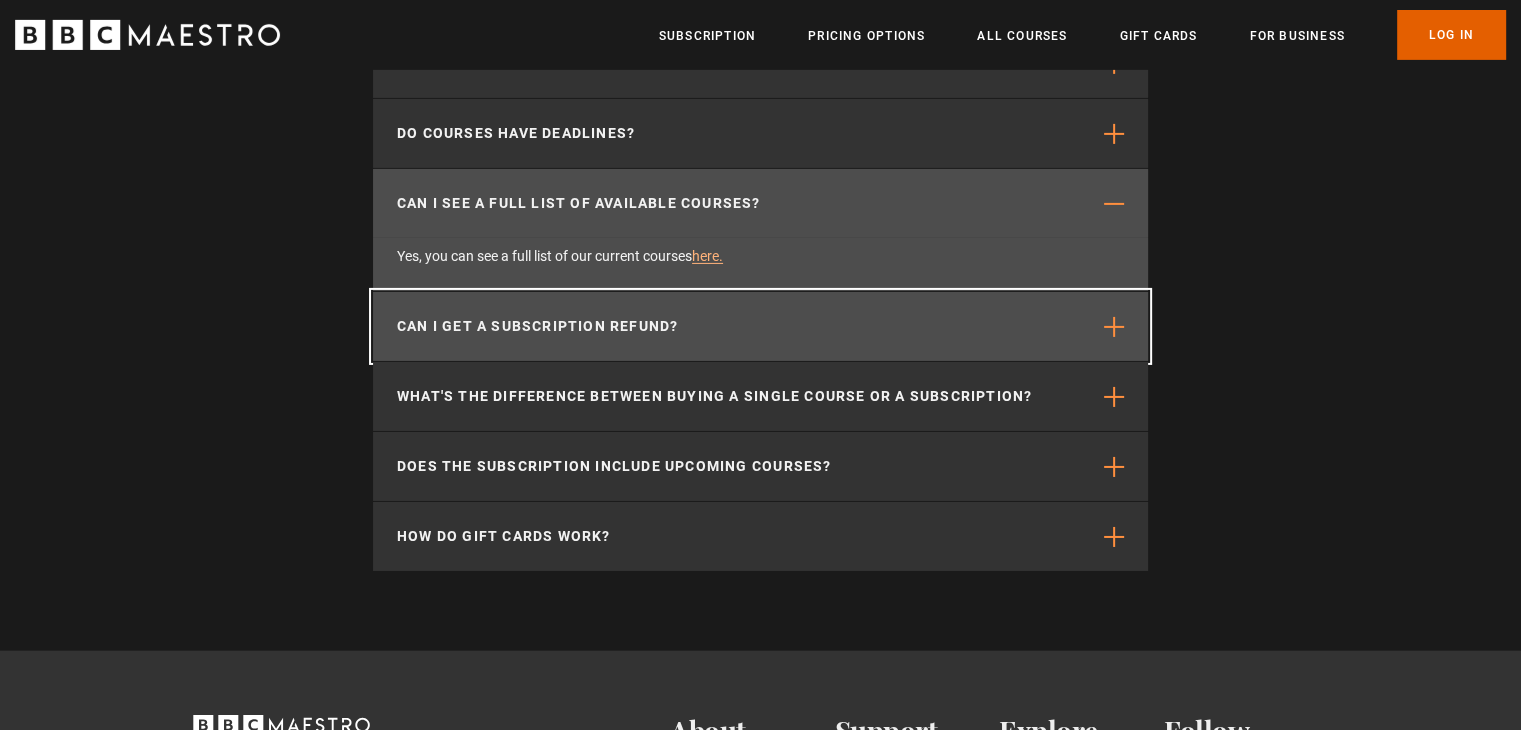 click on "Can I get a subscription refund?" at bounding box center (760, 326) 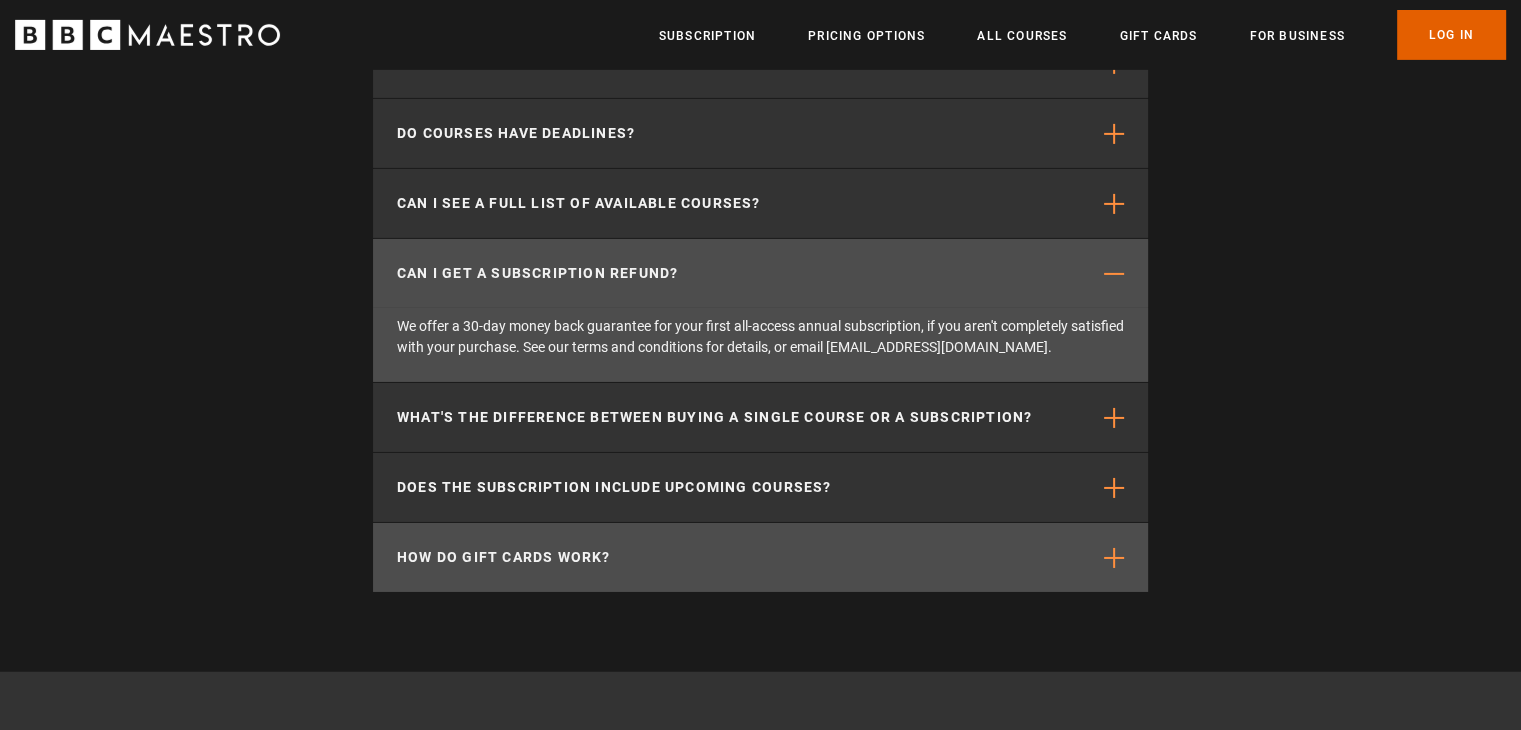 scroll, scrollTop: 0, scrollLeft: 3362, axis: horizontal 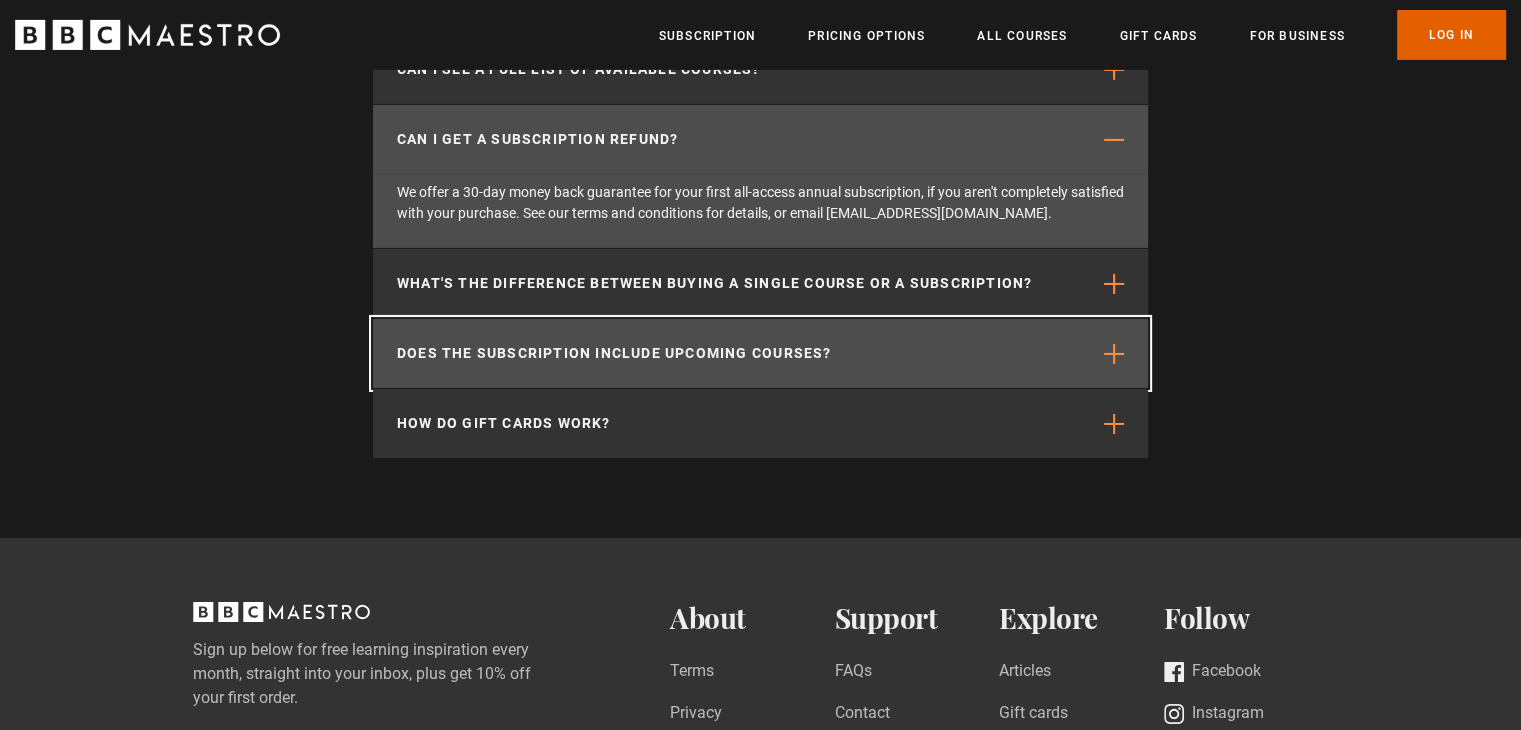 click on "Does the subscription include upcoming courses?" at bounding box center (614, 353) 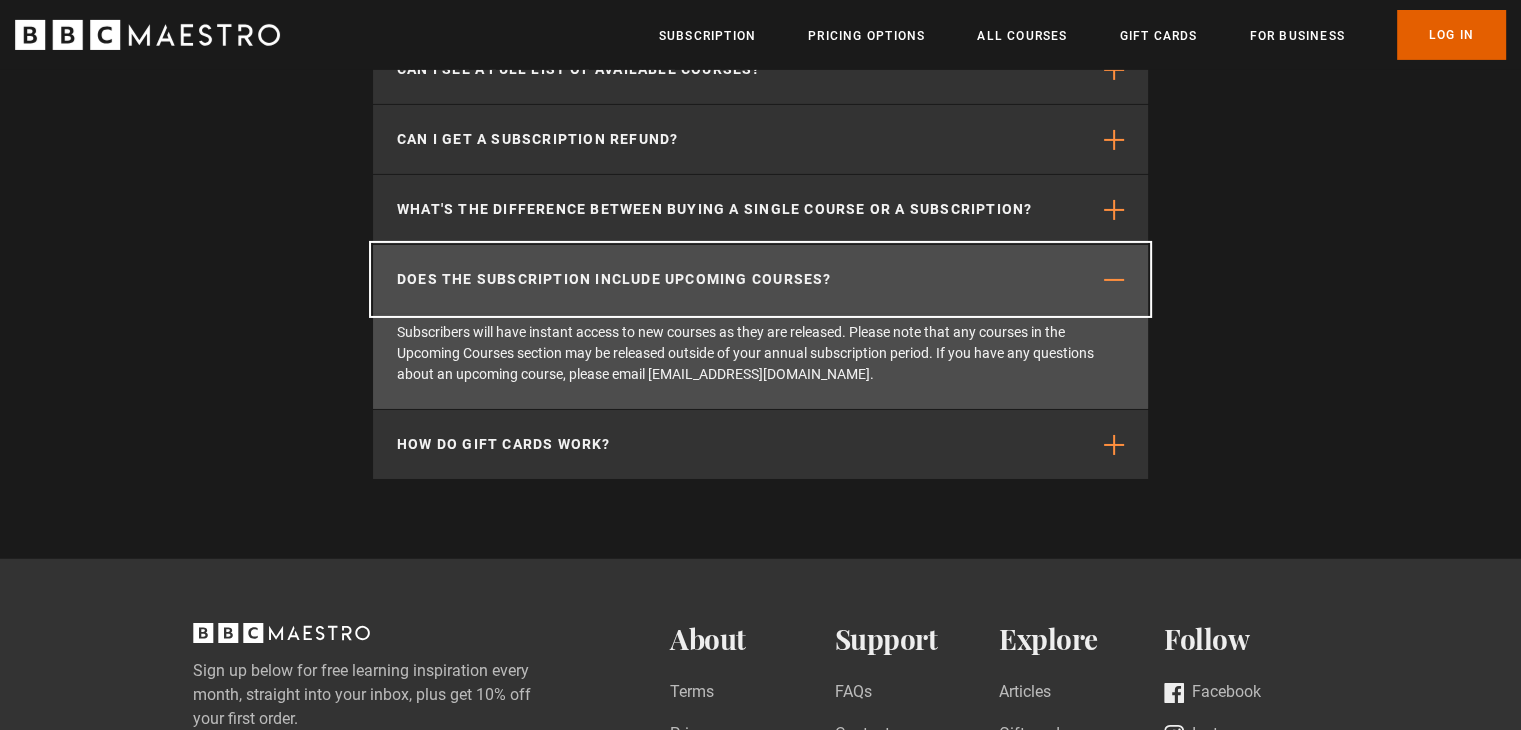 scroll, scrollTop: 0, scrollLeft: 3668, axis: horizontal 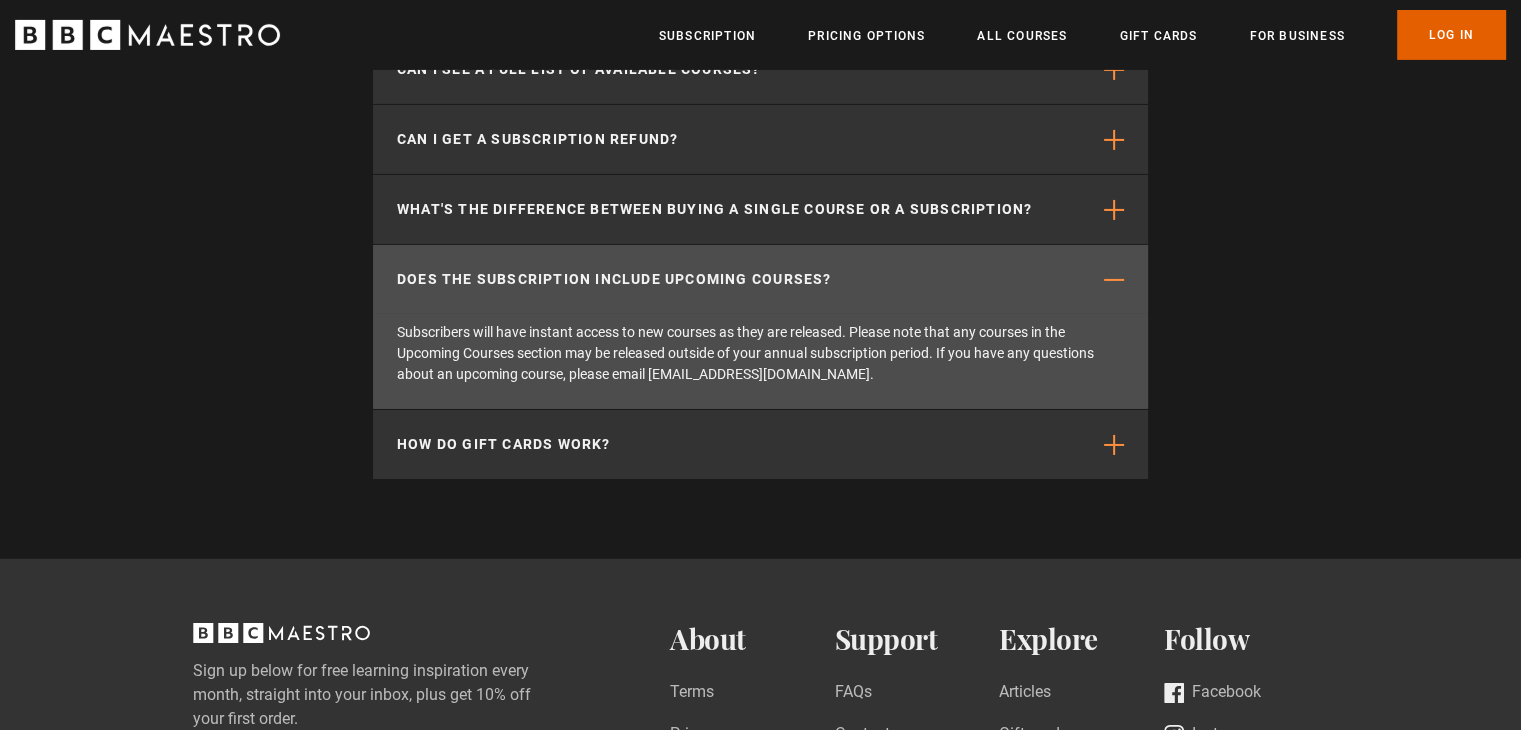 click on "Subscribers will have instant access to new courses as they are released. Please note that any courses in the Upcoming Courses section may be released outside of your annual subscription period. If you have any questions about an upcoming course, please email support@bbcmaestro.com." at bounding box center [760, 361] 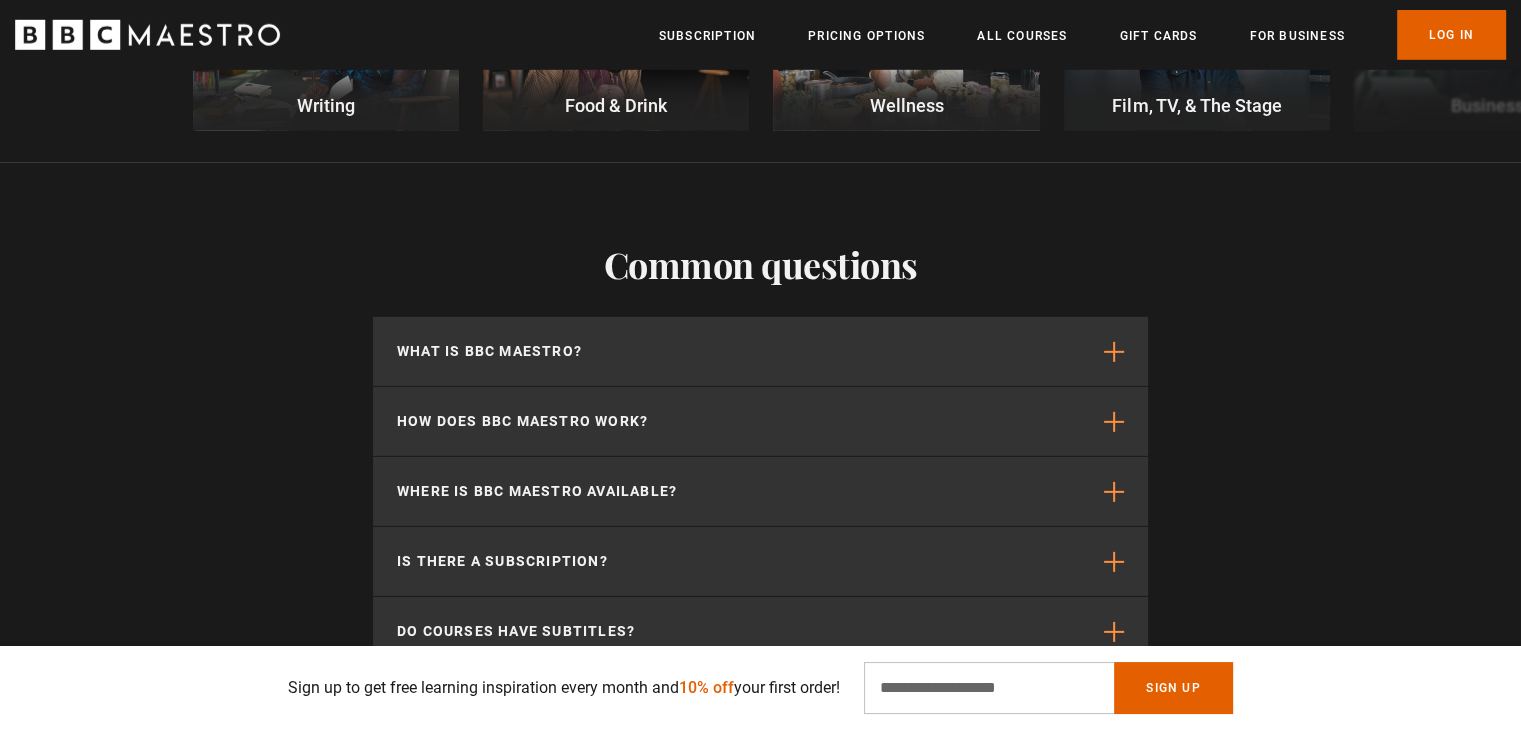 scroll, scrollTop: 6039, scrollLeft: 0, axis: vertical 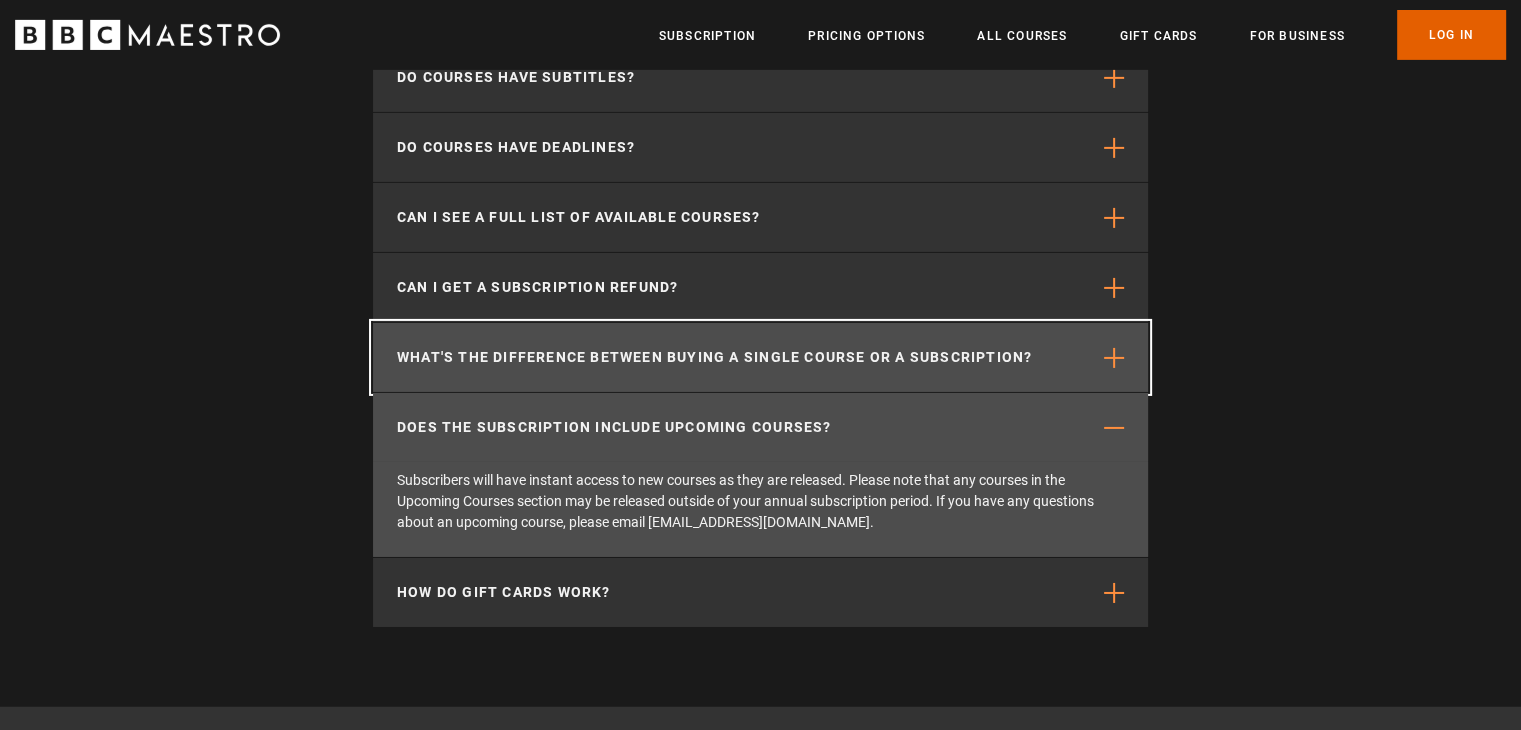 click on "What's the difference between buying a single course or a subscription?" at bounding box center [714, 357] 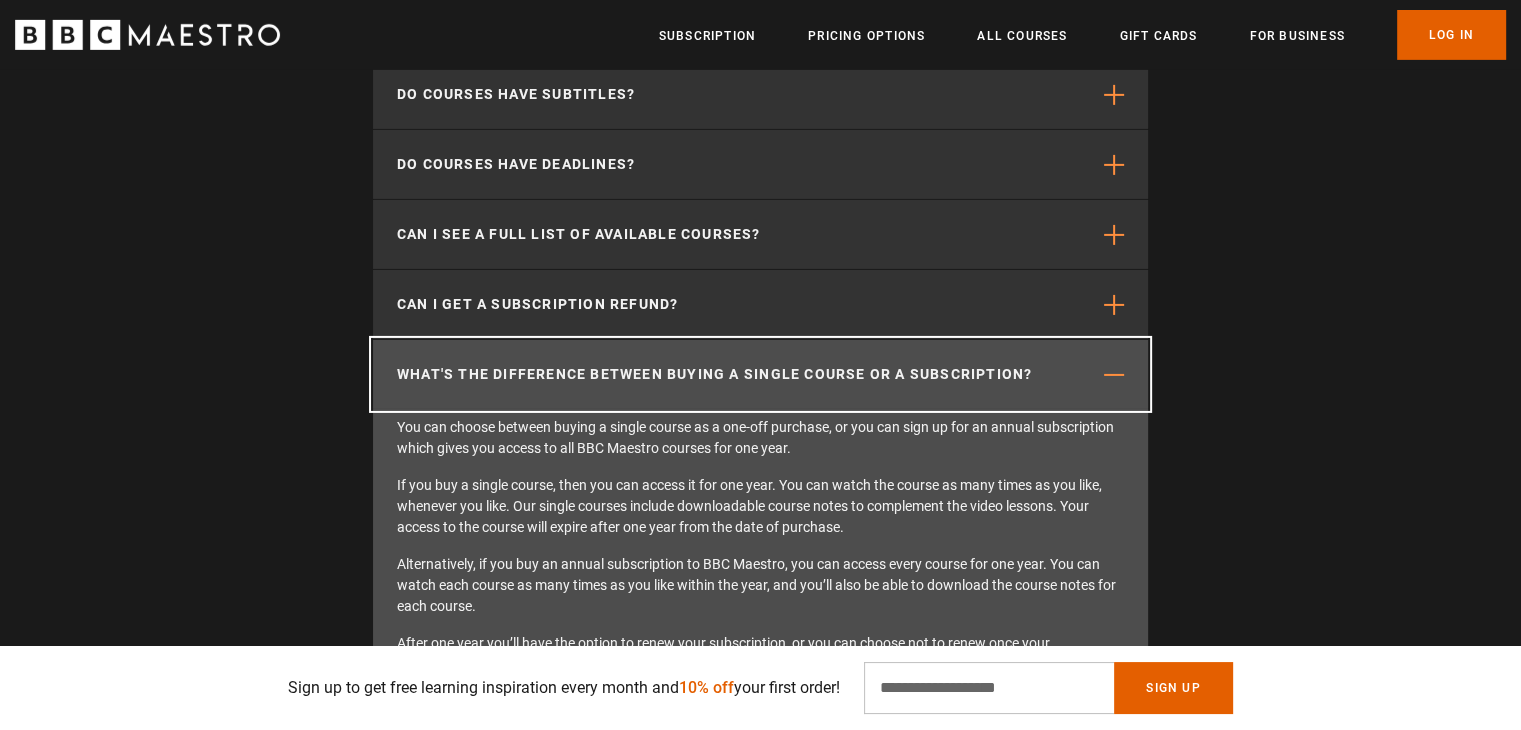 scroll, scrollTop: 6616, scrollLeft: 0, axis: vertical 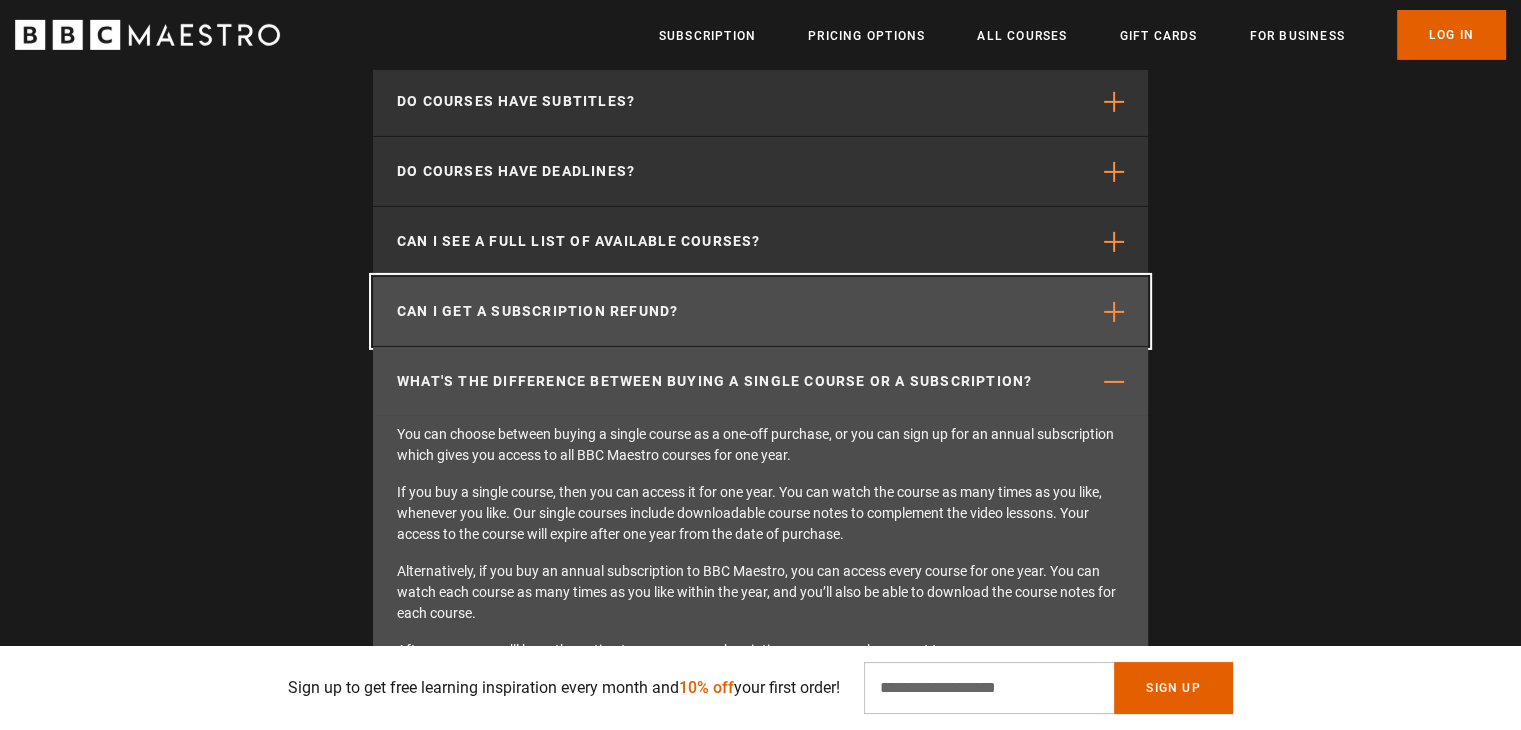 click on "Can I get a subscription refund?" at bounding box center (537, 311) 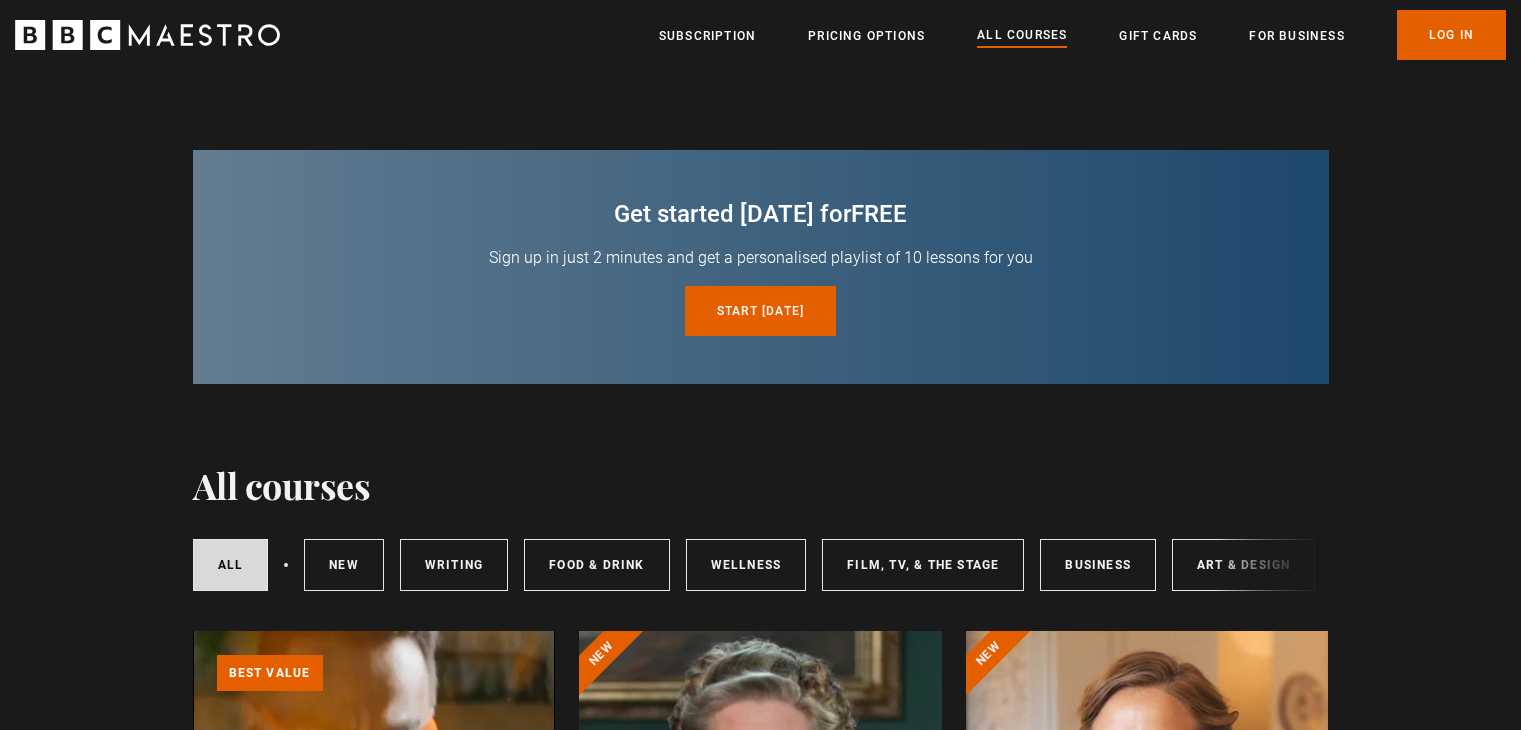 scroll, scrollTop: 0, scrollLeft: 0, axis: both 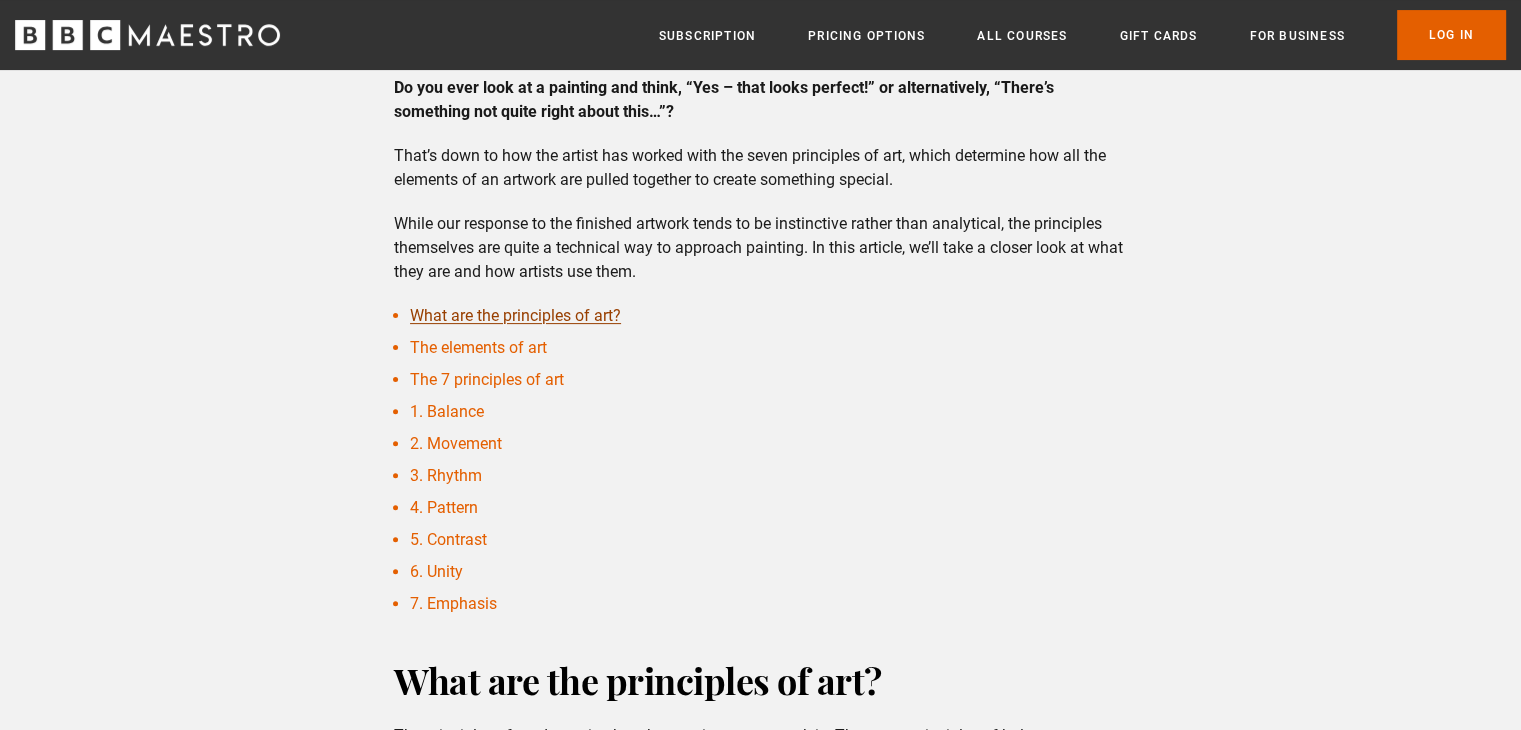 click on "What are the principles of art?" at bounding box center (515, 315) 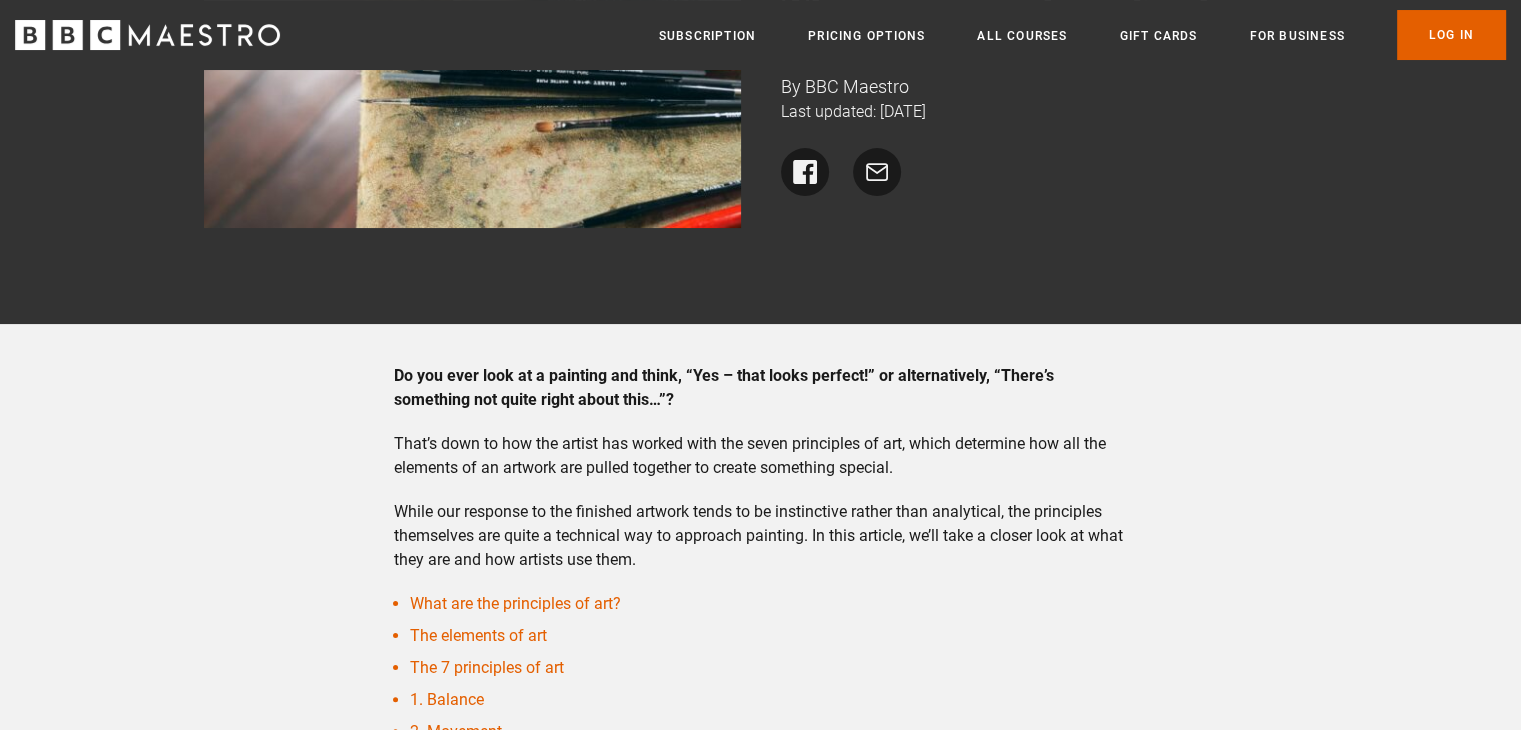 scroll, scrollTop: 48, scrollLeft: 0, axis: vertical 